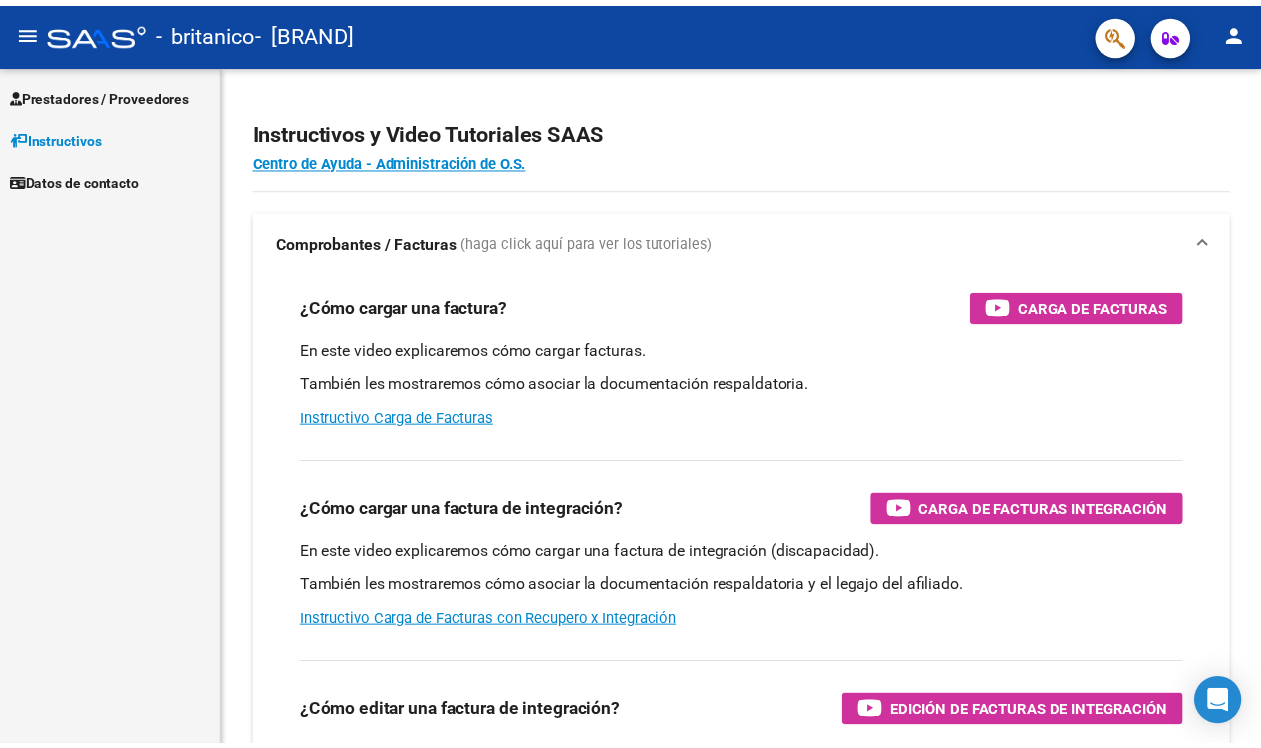 scroll, scrollTop: 0, scrollLeft: 0, axis: both 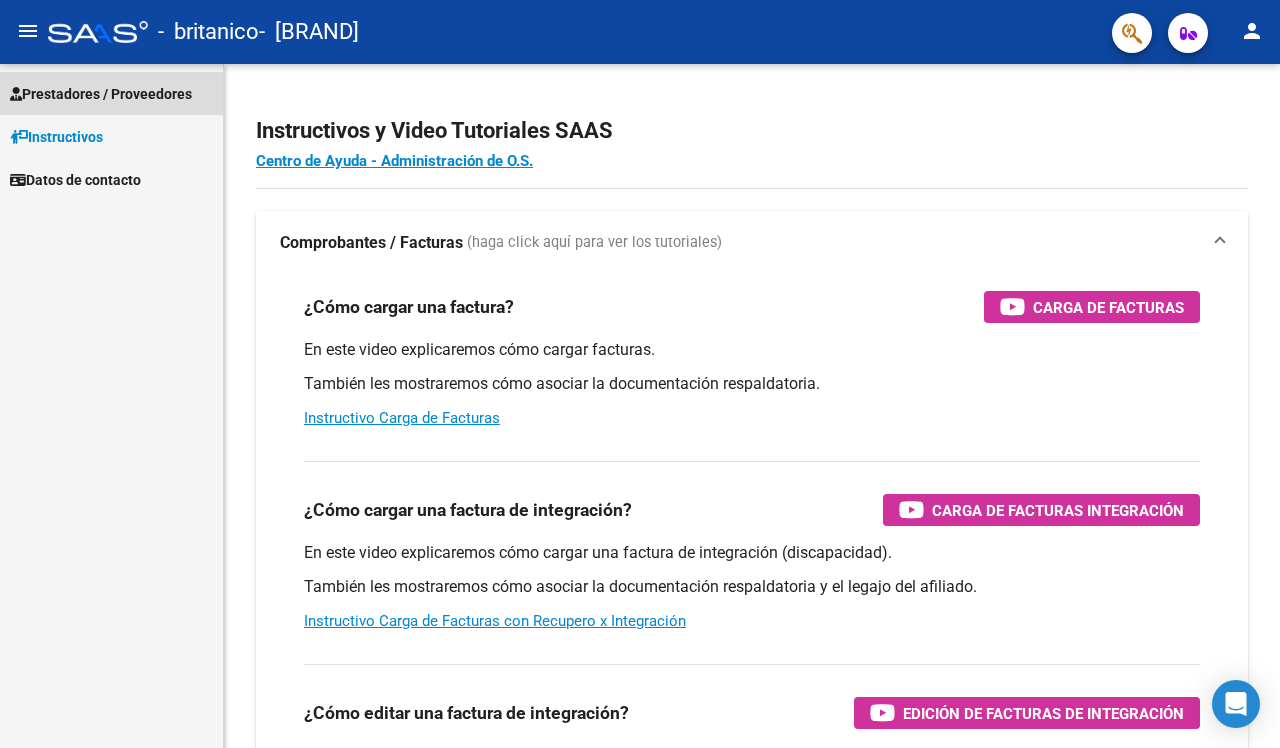 click on "Prestadores / Proveedores" at bounding box center [101, 94] 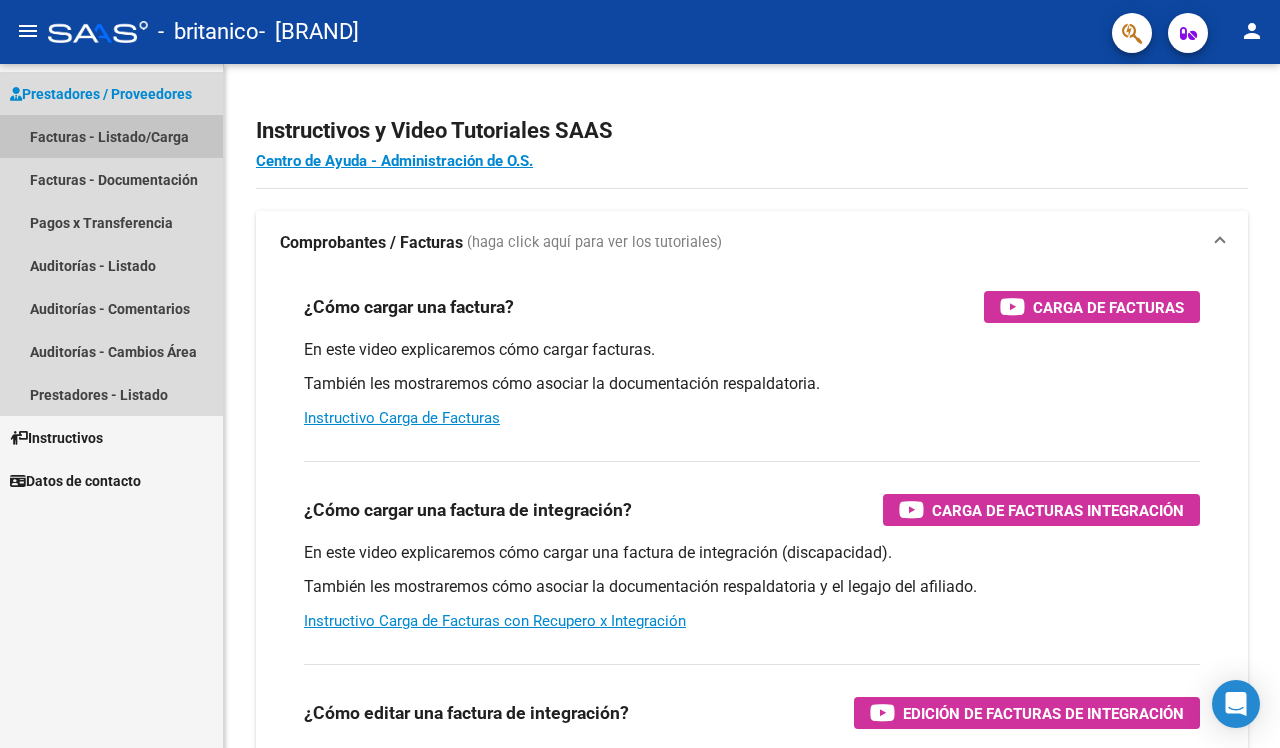 click on "Facturas - Listado/Carga" at bounding box center [111, 136] 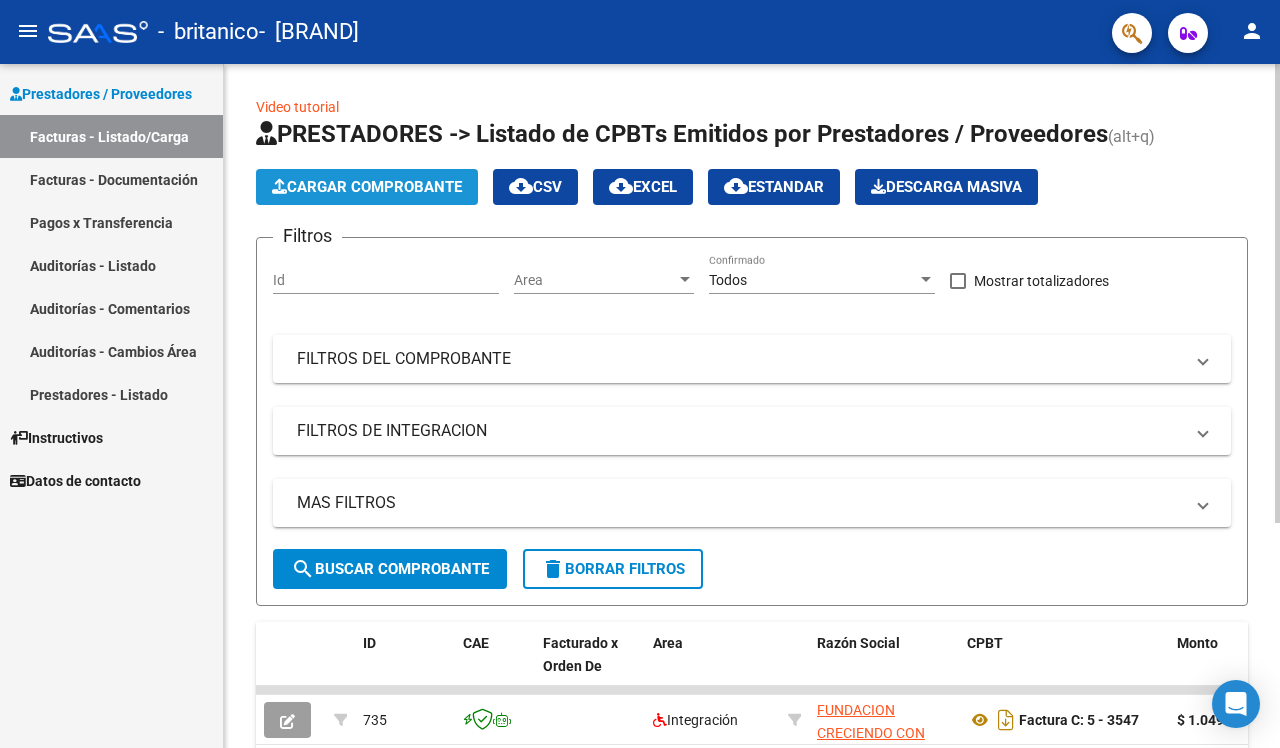 click on "Cargar Comprobante" 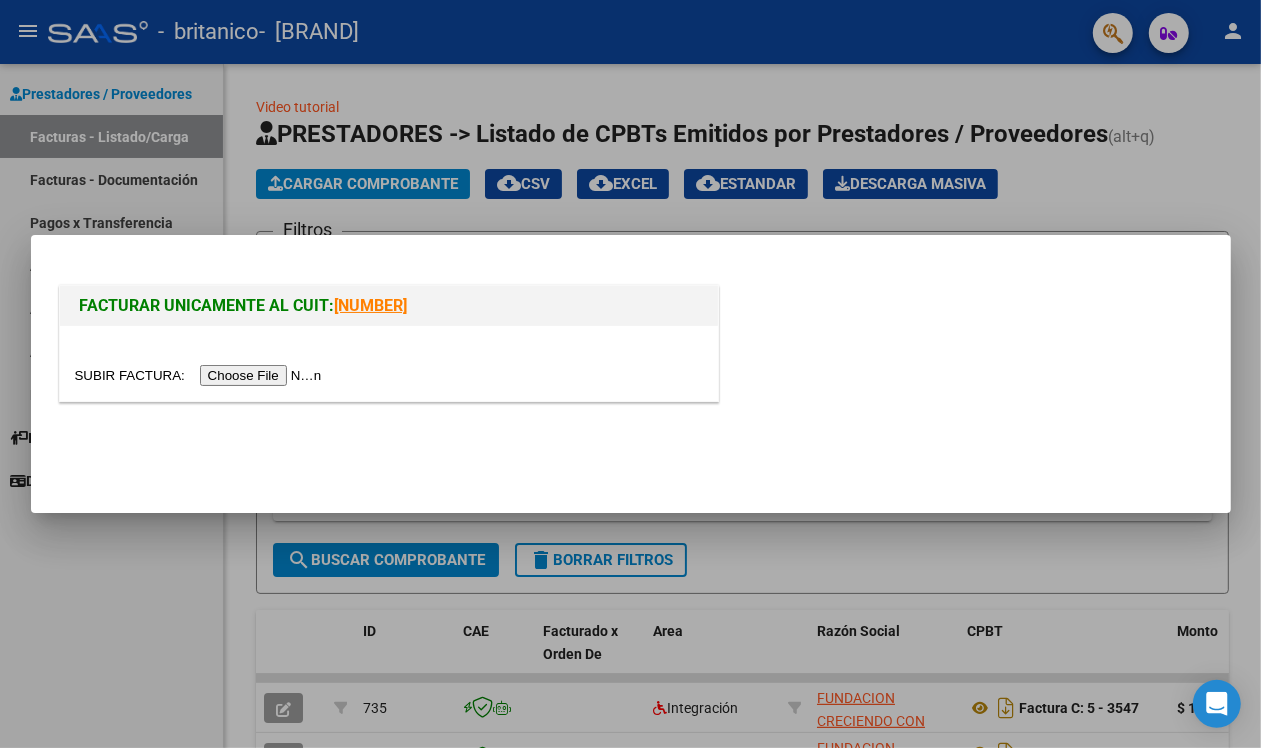 click at bounding box center [201, 375] 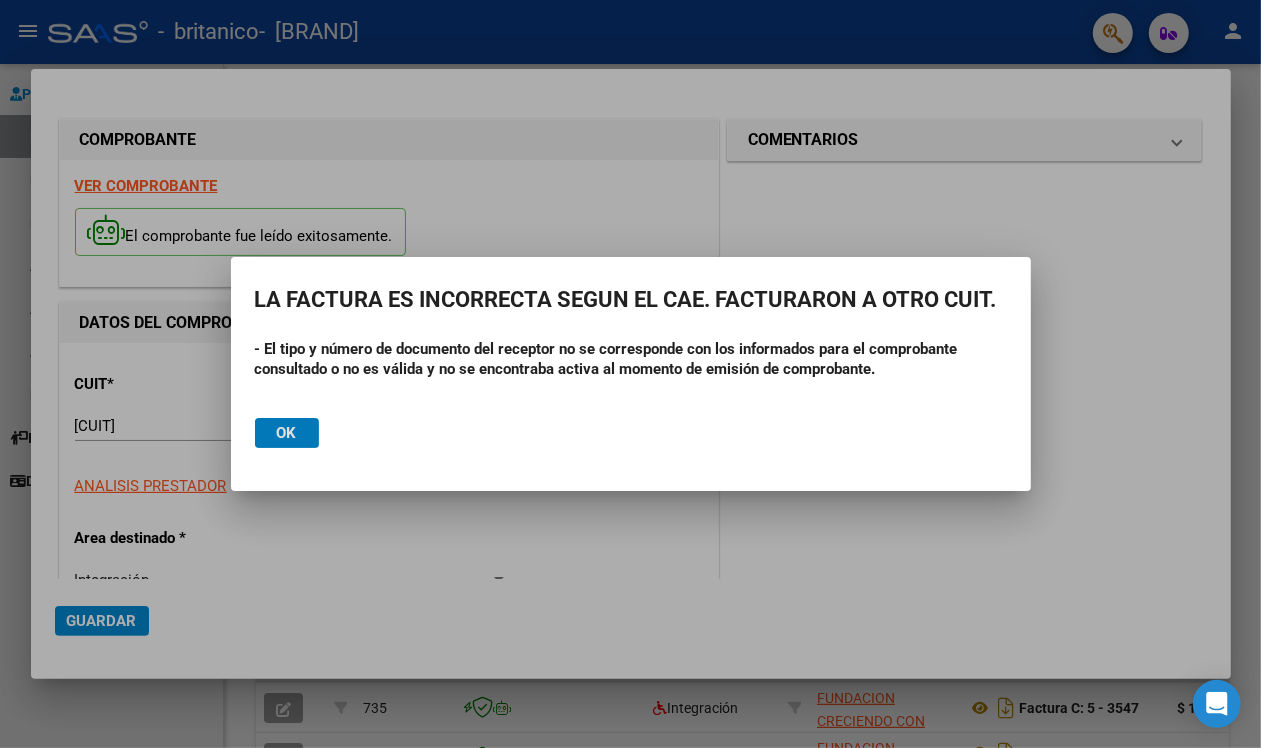 click on "Ok" 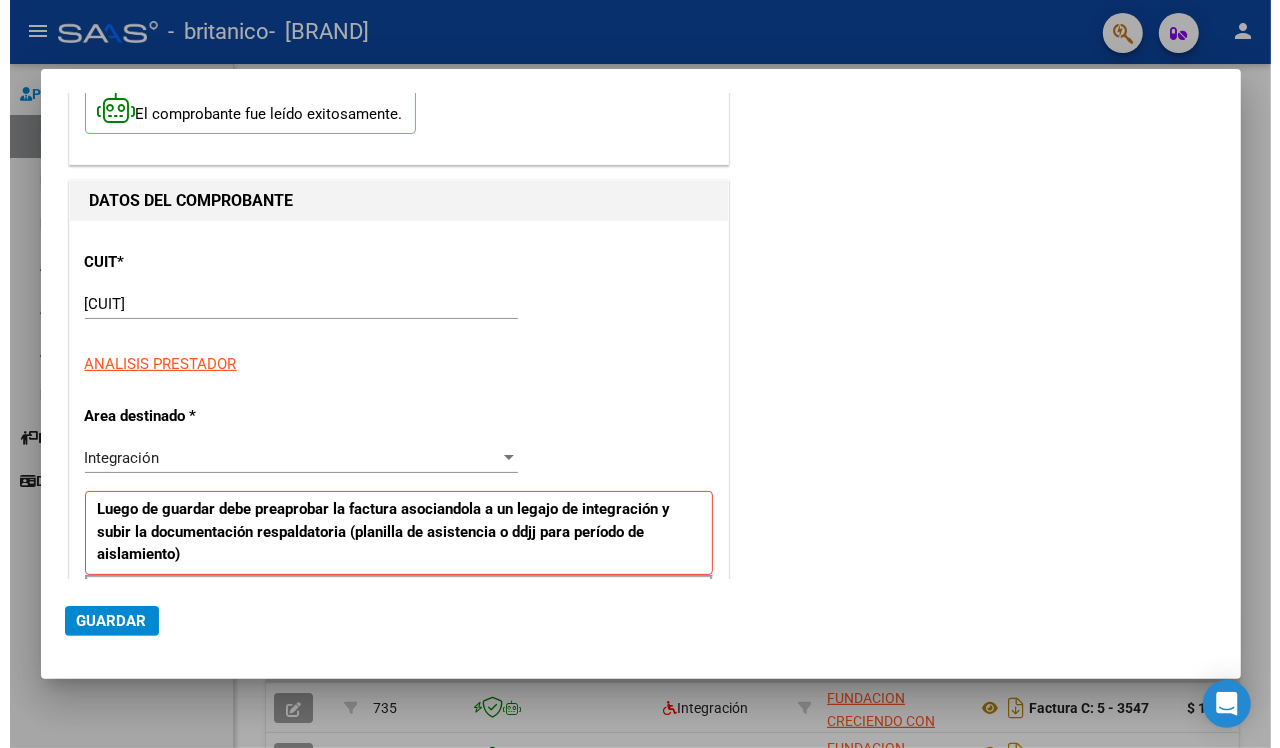 scroll, scrollTop: 0, scrollLeft: 0, axis: both 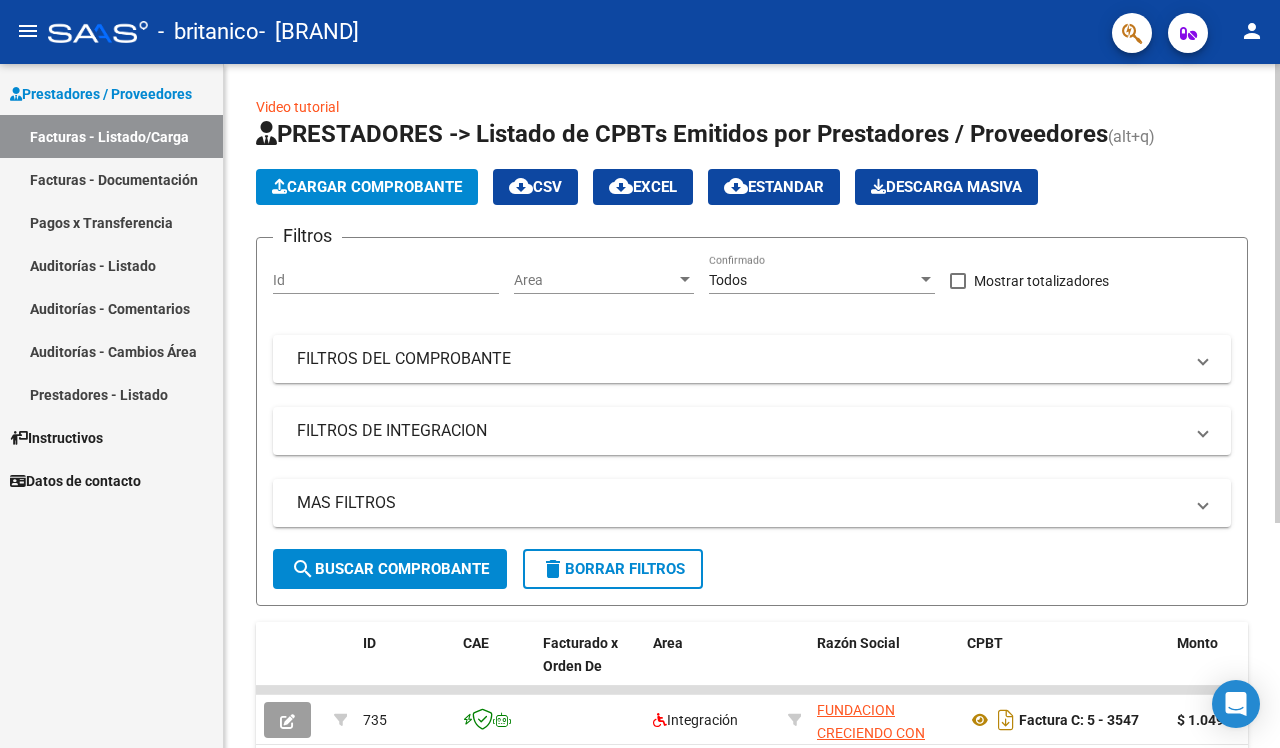 click on "PRESTADORES -> Listado de CPBTs Emitidos por Prestadores / Proveedores (alt+q)   Cargar Comprobante
cloud_download  CSV  cloud_download  EXCEL  cloud_download  Estandar   Descarga Masiva
Filtros Id Area Area Todos Confirmado   Mostrar totalizadores   FILTROS DEL COMPROBANTE  Comprobante Tipo Comprobante Tipo Start date – End date Fec. Comprobante Desde / Hasta Días Emisión Desde(cant. días) Días Emisión Hasta(cant. días) CUIT / Razón Social Pto. Venta Nro. Comprobante Código SSS CAE Válido CAE Válido Todos Cargado Módulo Hosp. Todos Tiene facturacion Apócrifa Hospital Refes  FILTROS DE INTEGRACION  Período De Prestación Campos del Archivo de Rendición Devuelto x SSS (dr_envio) Todos Rendido x SSS (dr_envio) Tipo de Registro Tipo de Registro Período Presentación Período Presentación Campos del Legajo Asociado (preaprobación) Afiliado Legajo (cuil/nombre) Todos Solo facturas preaprobadas  MAS FILTROS  Todos Con Doc. Respaldatoria Todos Con Trazabilidad Todos Asociado a Expediente Sur" 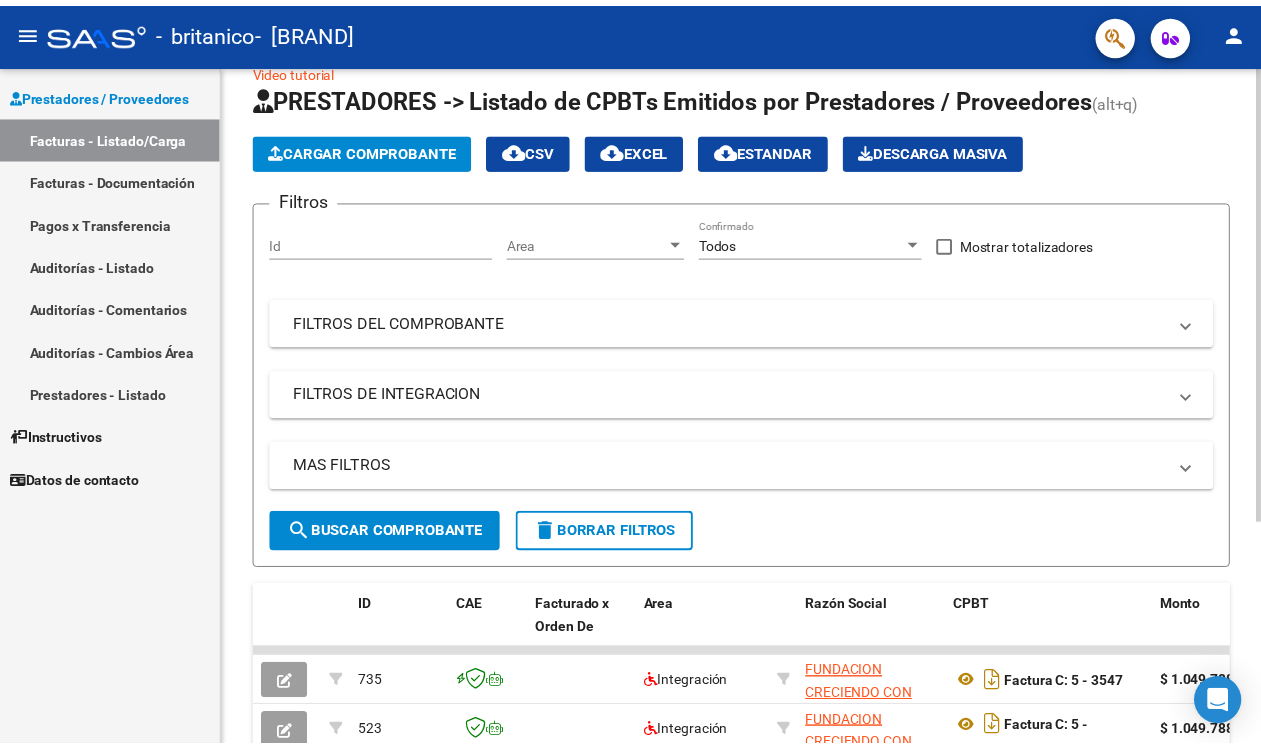 scroll, scrollTop: 0, scrollLeft: 0, axis: both 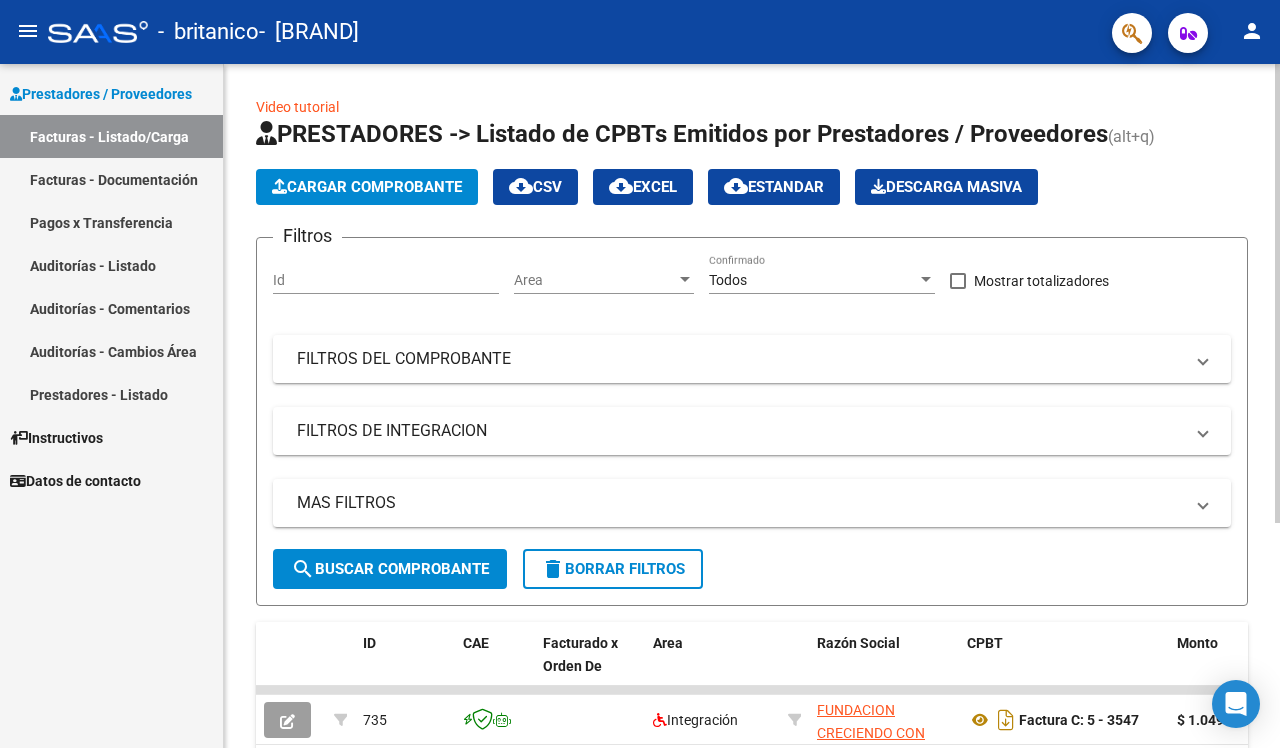 click on "PRESTADORES -> Listado de CPBTs Emitidos por Prestadores / Proveedores (alt+q)   Cargar Comprobante
cloud_download  CSV  cloud_download  EXCEL  cloud_download  Estandar   Descarga Masiva
Filtros Id Area Area Todos Confirmado   Mostrar totalizadores   FILTROS DEL COMPROBANTE  Comprobante Tipo Comprobante Tipo Start date – End date Fec. Comprobante Desde / Hasta Días Emisión Desde(cant. días) Días Emisión Hasta(cant. días) CUIT / Razón Social Pto. Venta Nro. Comprobante Código SSS CAE Válido CAE Válido Todos Cargado Módulo Hosp. Todos Tiene facturacion Apócrifa Hospital Refes  FILTROS DE INTEGRACION  Período De Prestación Campos del Archivo de Rendición Devuelto x SSS (dr_envio) Todos Rendido x SSS (dr_envio) Tipo de Registro Tipo de Registro Período Presentación Período Presentación Campos del Legajo Asociado (preaprobación) Afiliado Legajo (cuil/nombre) Todos Solo facturas preaprobadas  MAS FILTROS  Todos Con Doc. Respaldatoria Todos Con Trazabilidad Todos Asociado a Expediente Sur" 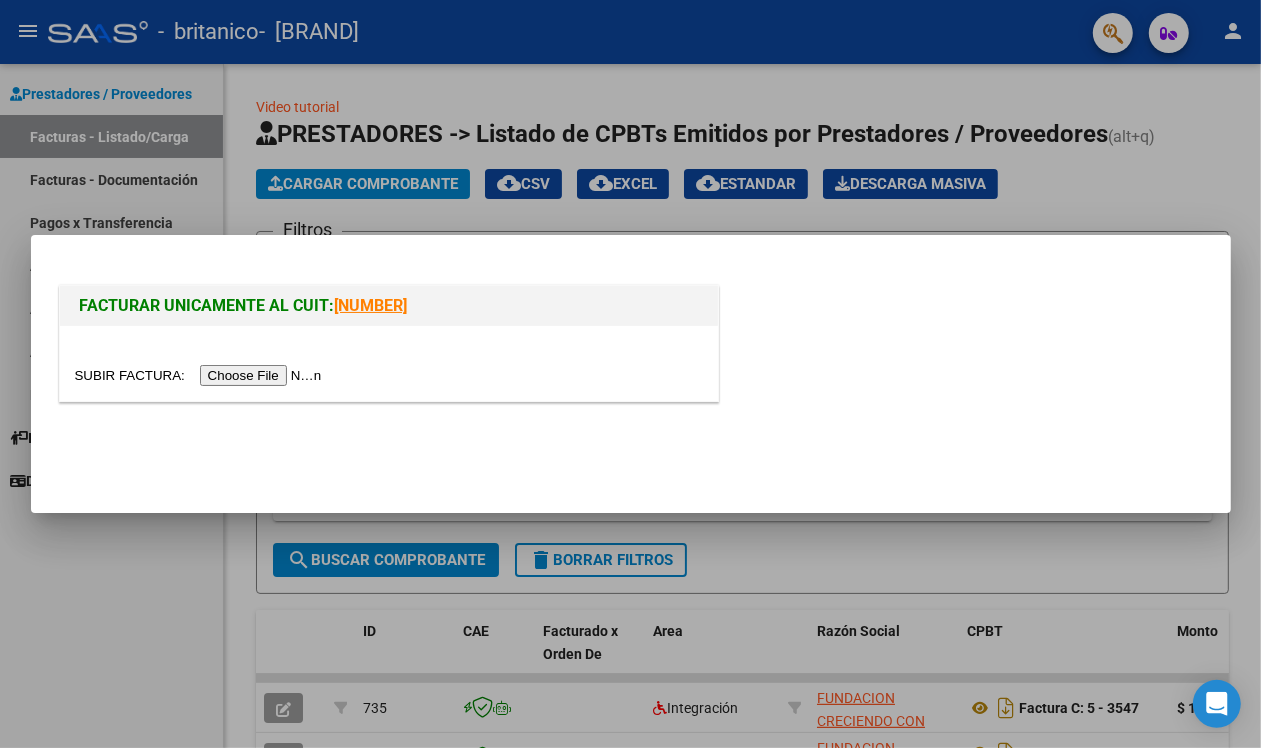 click at bounding box center (201, 375) 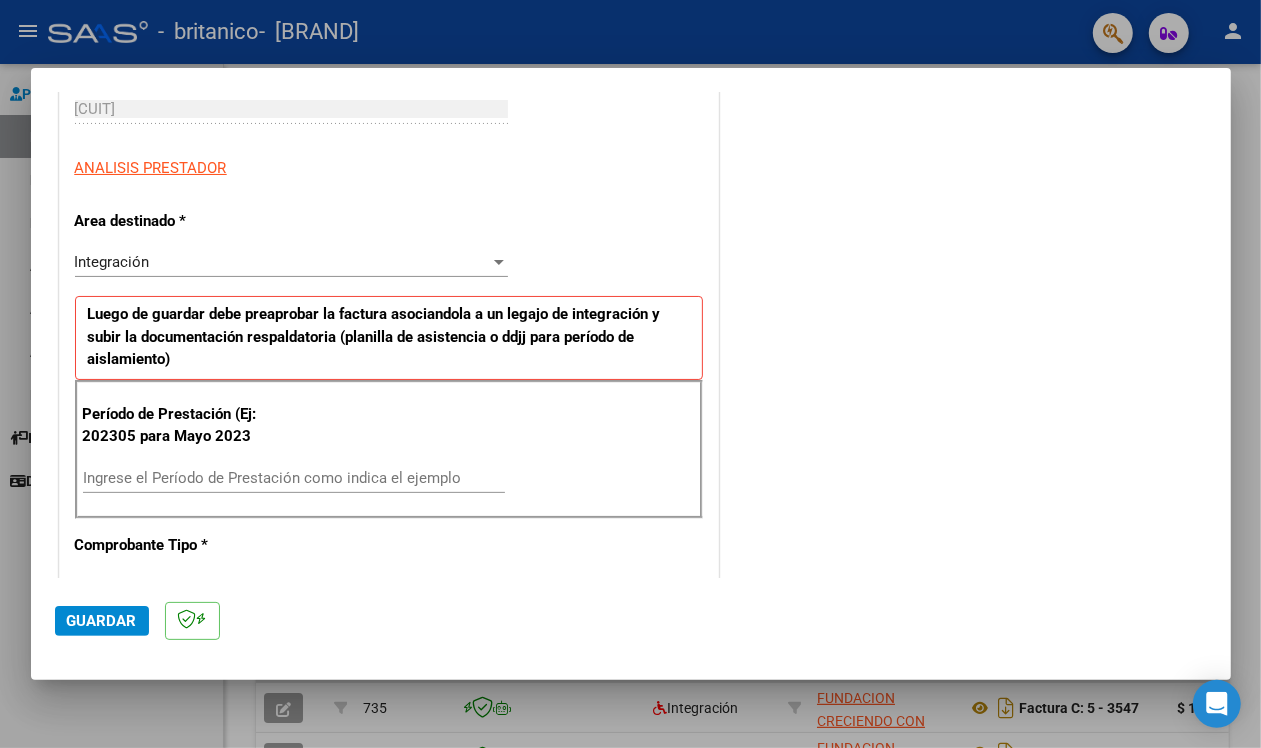 scroll, scrollTop: 375, scrollLeft: 0, axis: vertical 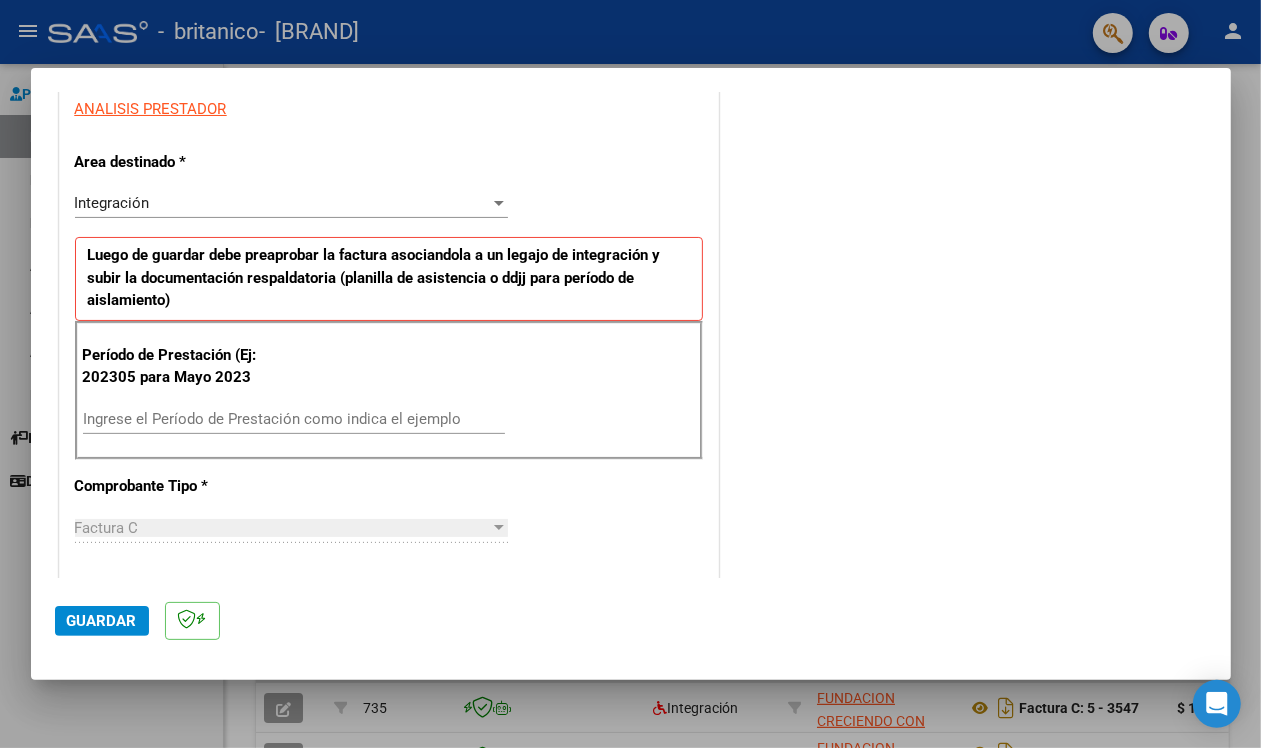 click on "Ingrese el Período de Prestación como indica el ejemplo" at bounding box center (294, 419) 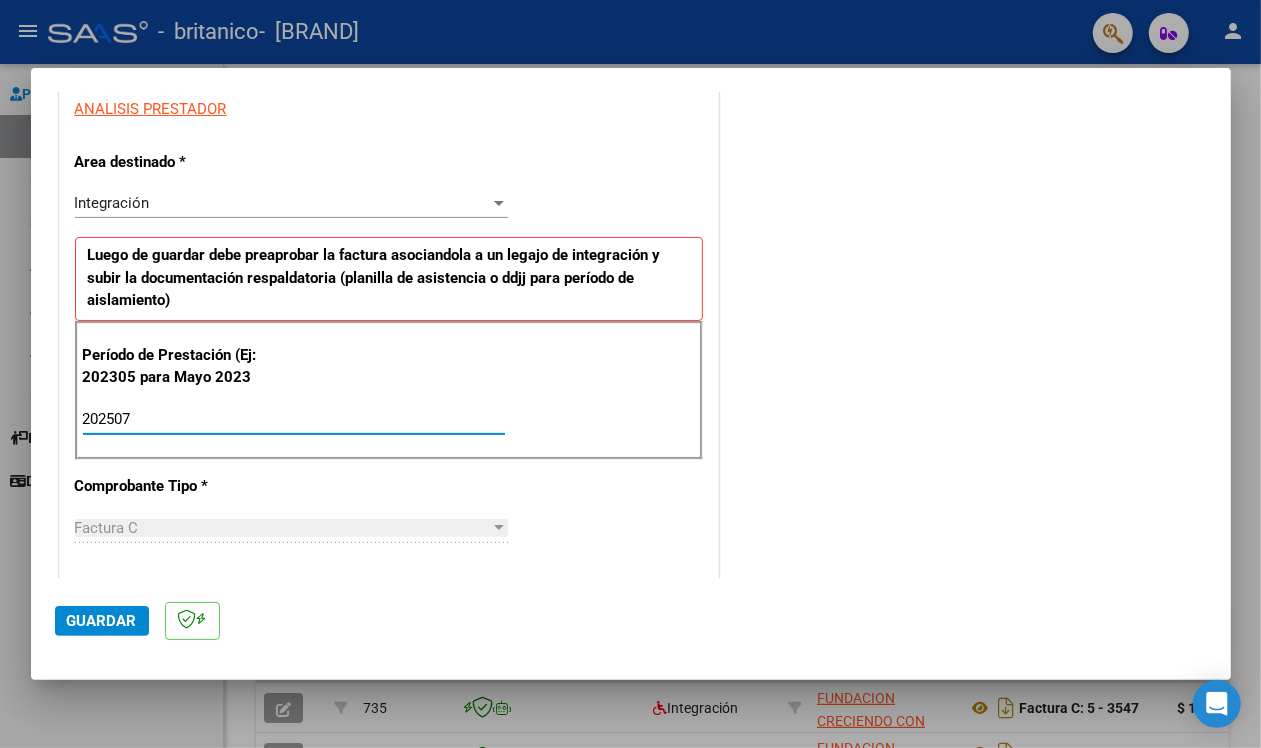 type on "202507" 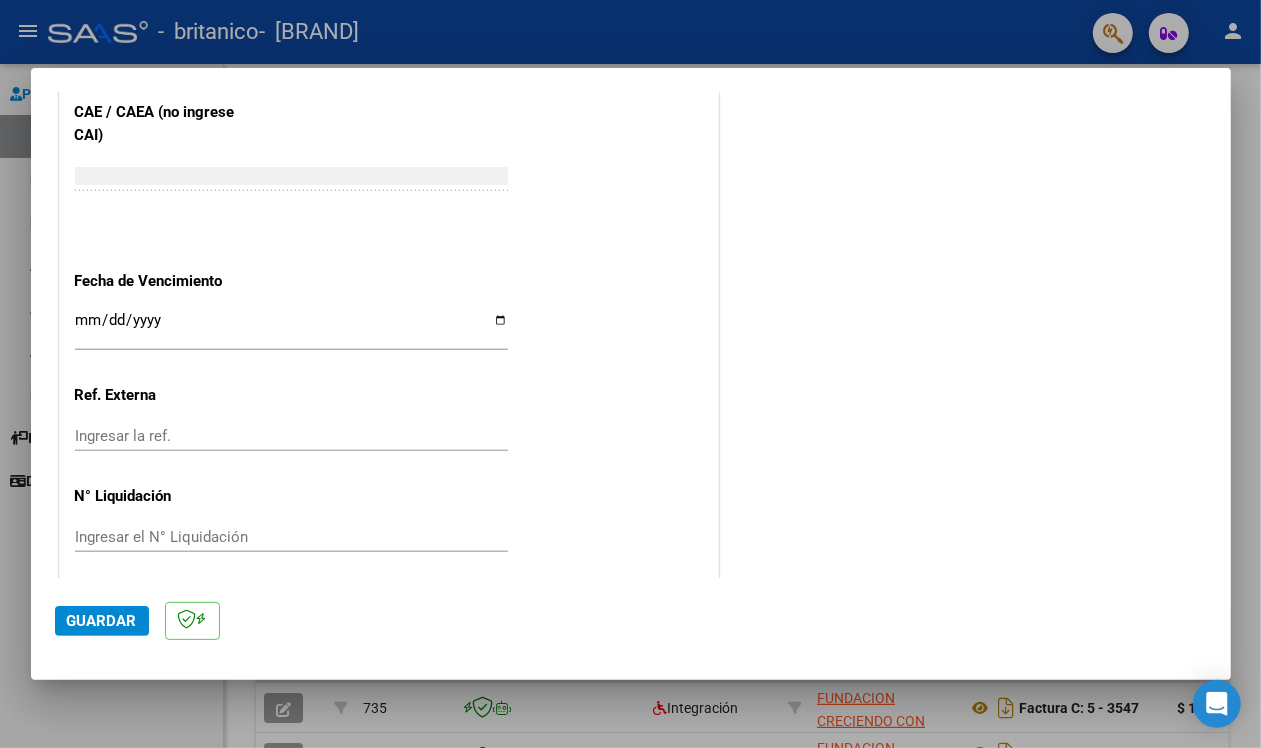 scroll, scrollTop: 1283, scrollLeft: 0, axis: vertical 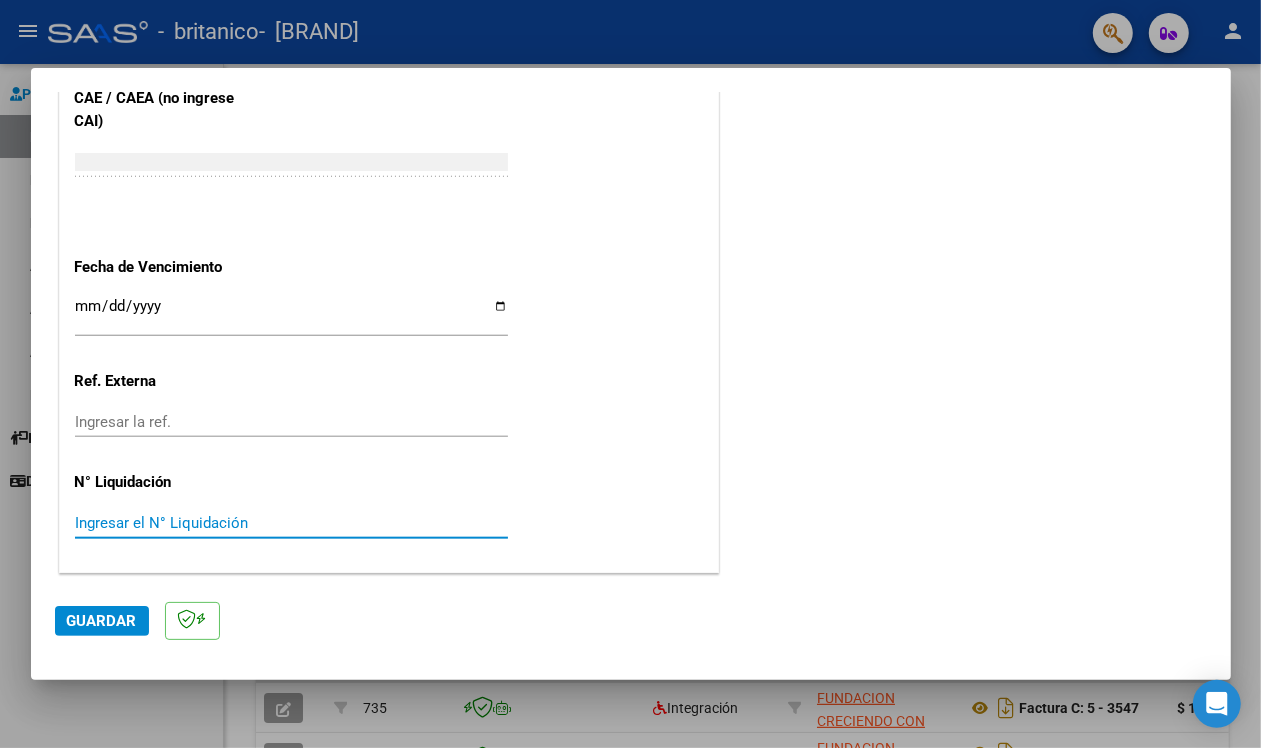 click on "Ingresar el N° Liquidación" at bounding box center [291, 523] 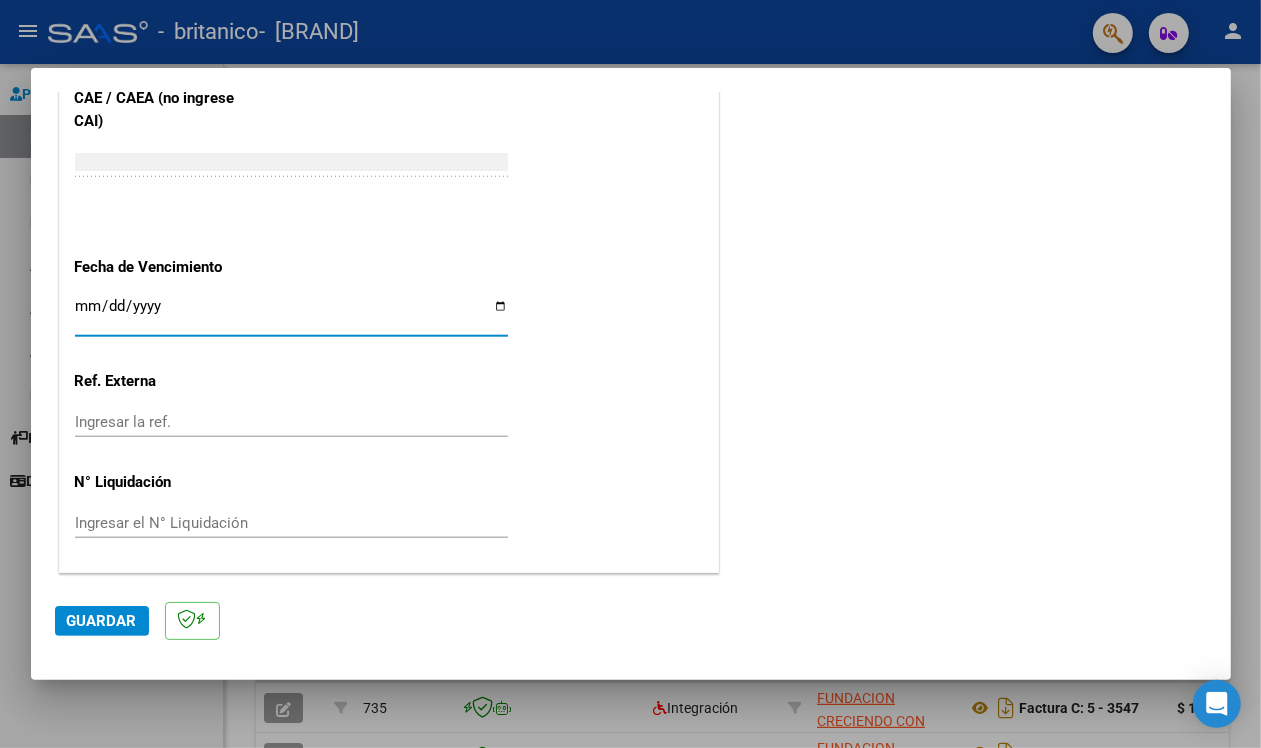 click on "Ingresar la fecha" at bounding box center (291, 314) 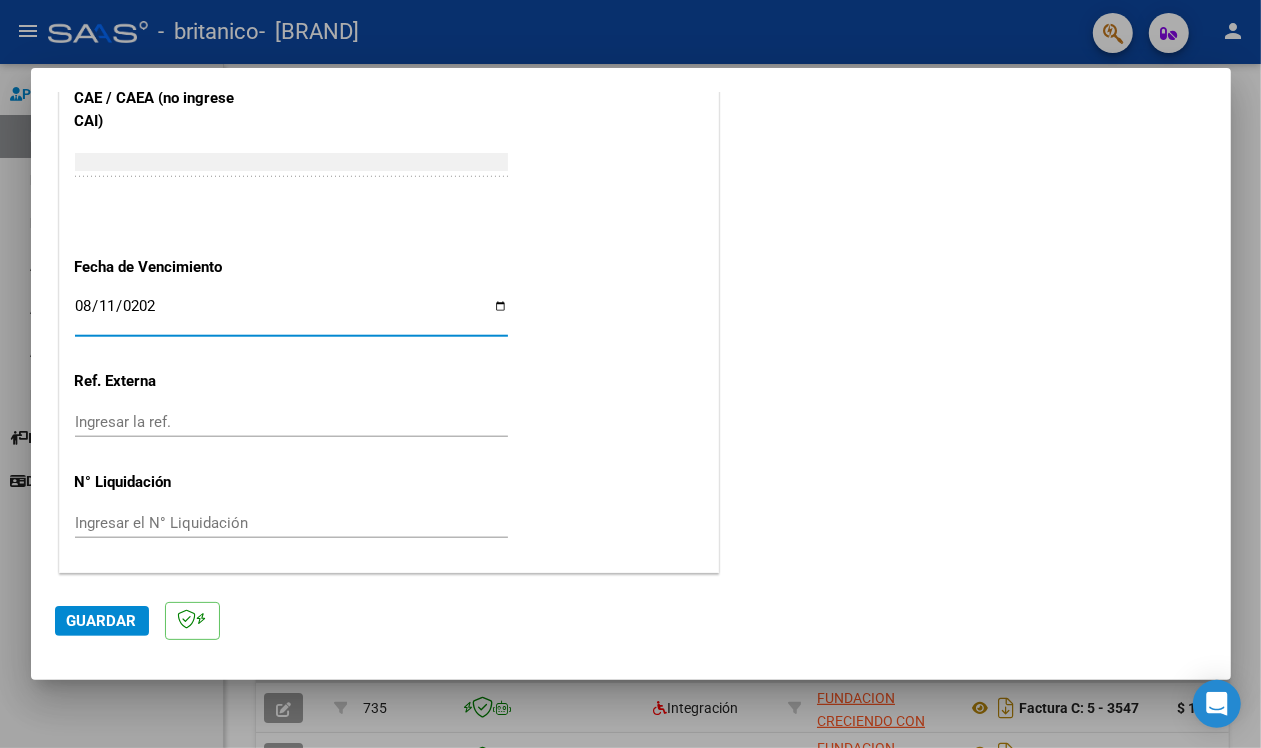 type on "2025-08-11" 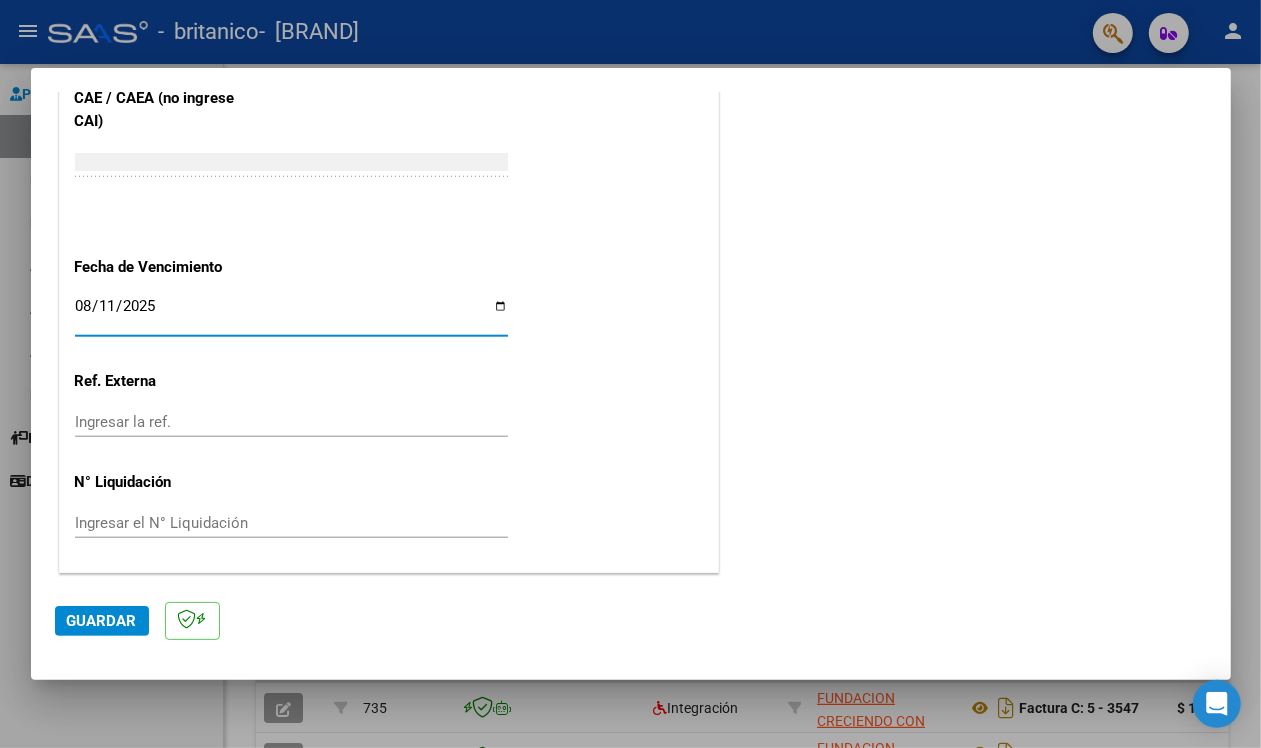 click on "Guardar" 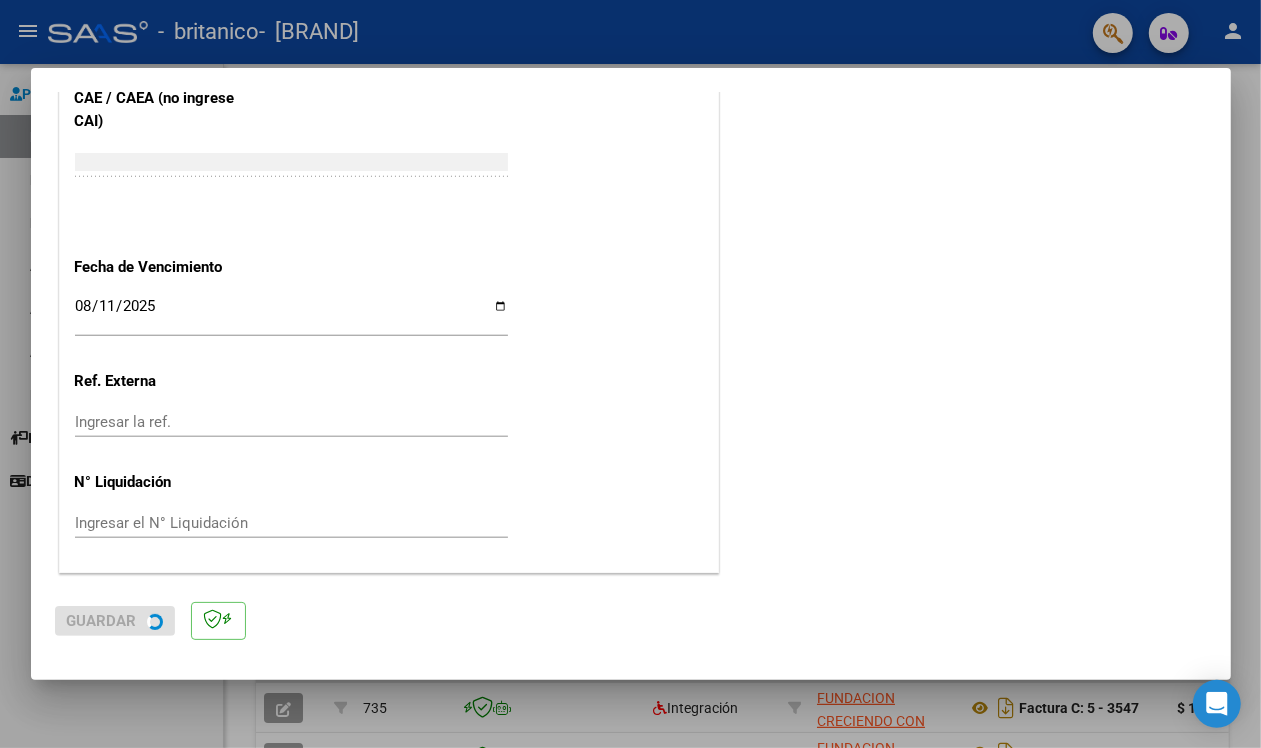 scroll, scrollTop: 0, scrollLeft: 0, axis: both 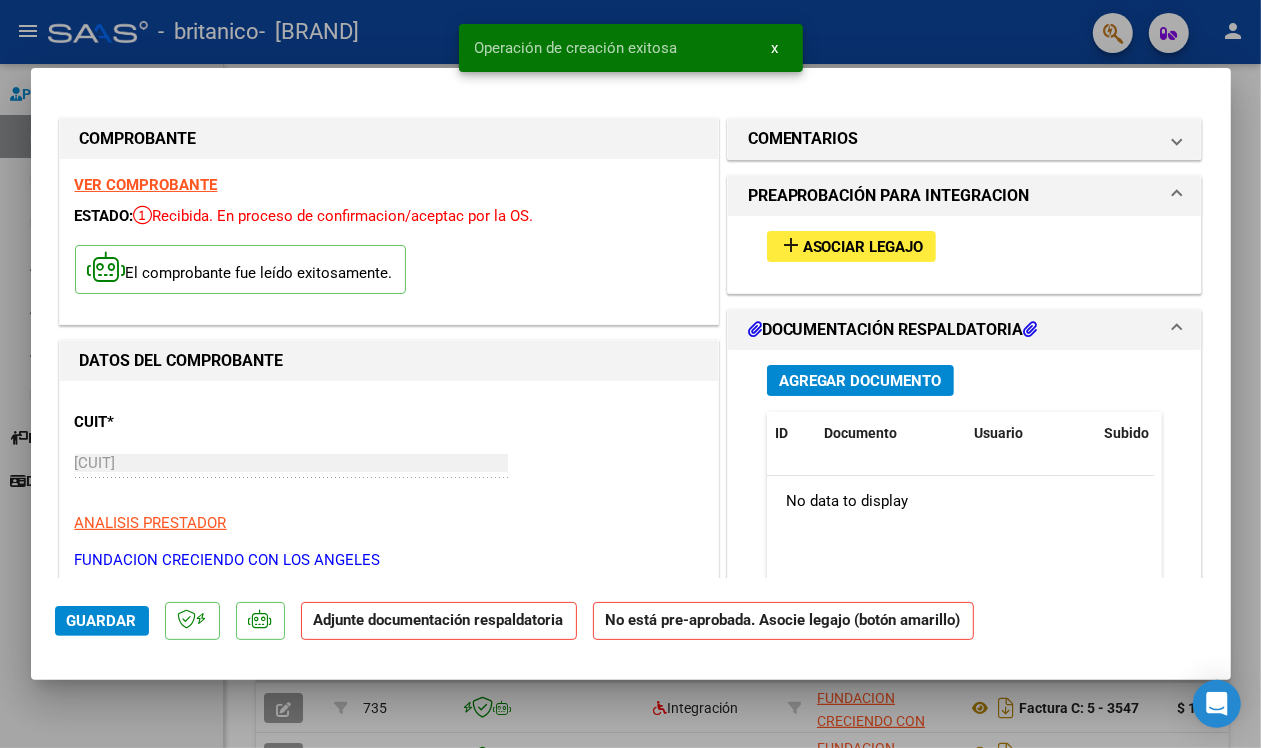 click on "add Asociar Legajo" at bounding box center (851, 246) 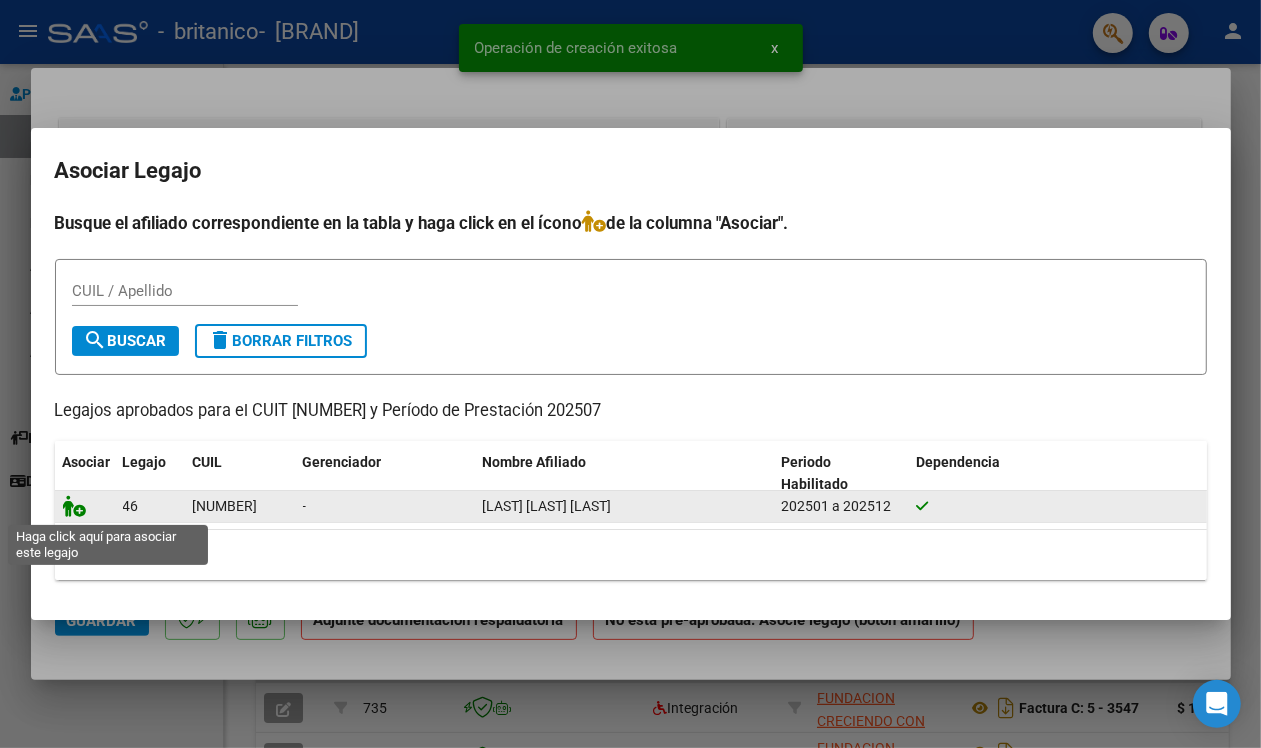 click 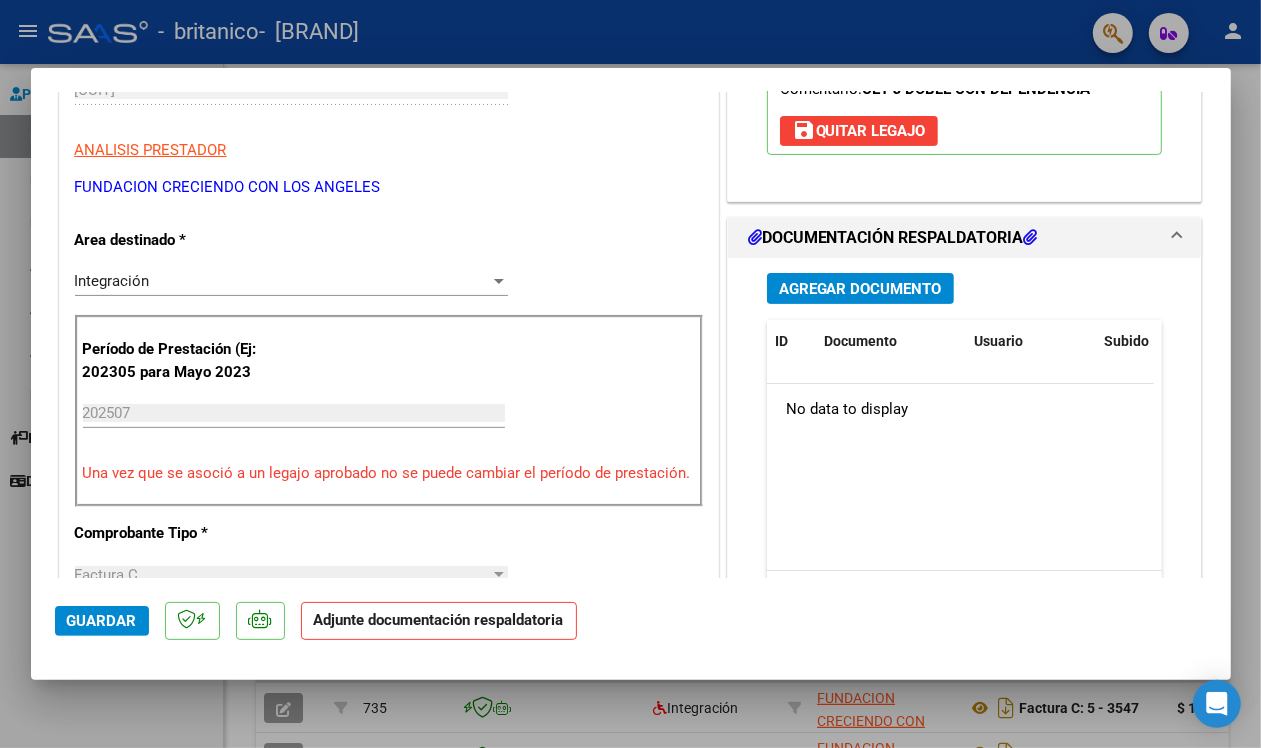 scroll, scrollTop: 375, scrollLeft: 0, axis: vertical 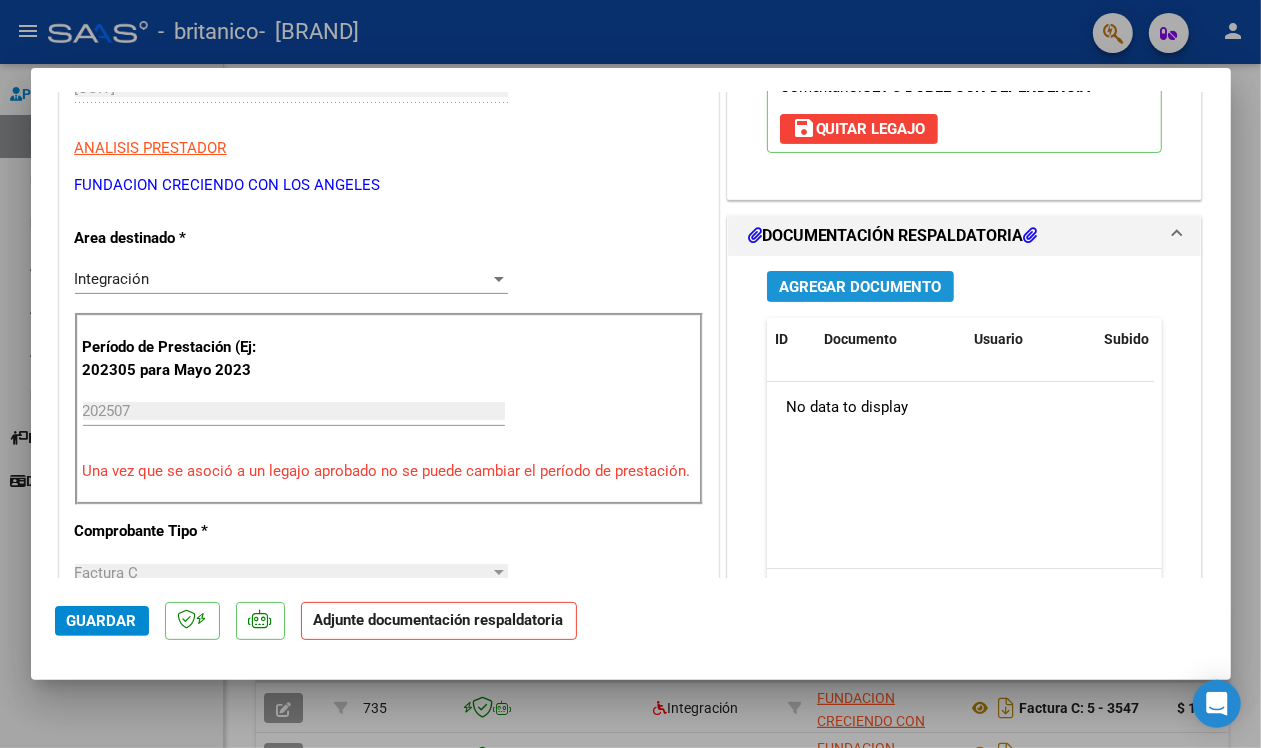 click on "Agregar Documento" at bounding box center [860, 287] 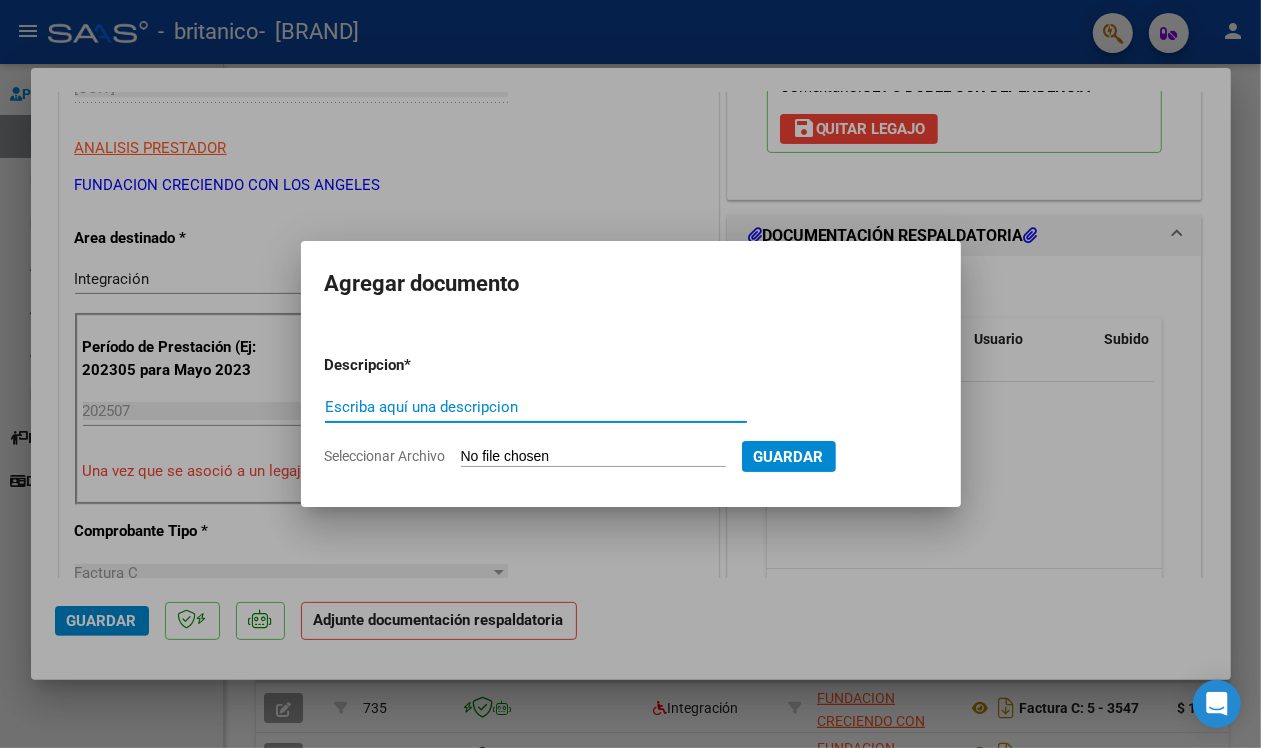 click on "Escriba aquí una descripcion" at bounding box center (536, 407) 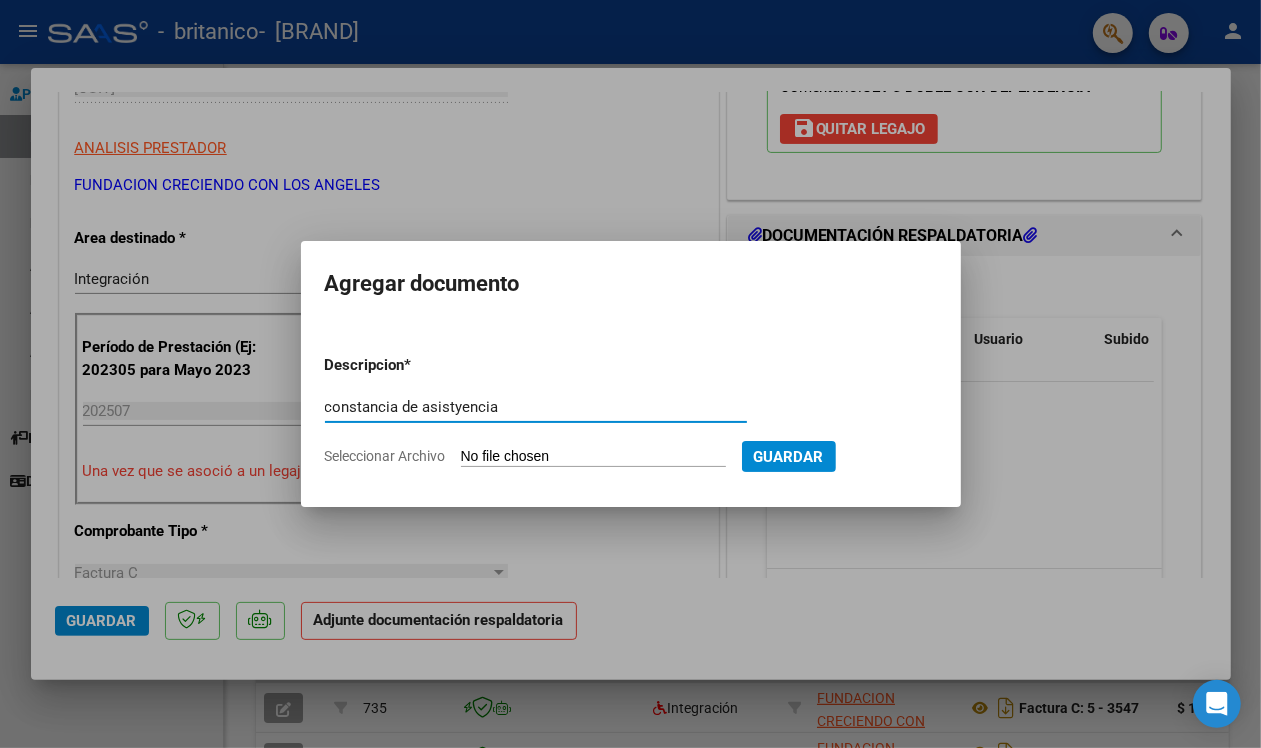 click on "constancia de asistyencia" at bounding box center (536, 407) 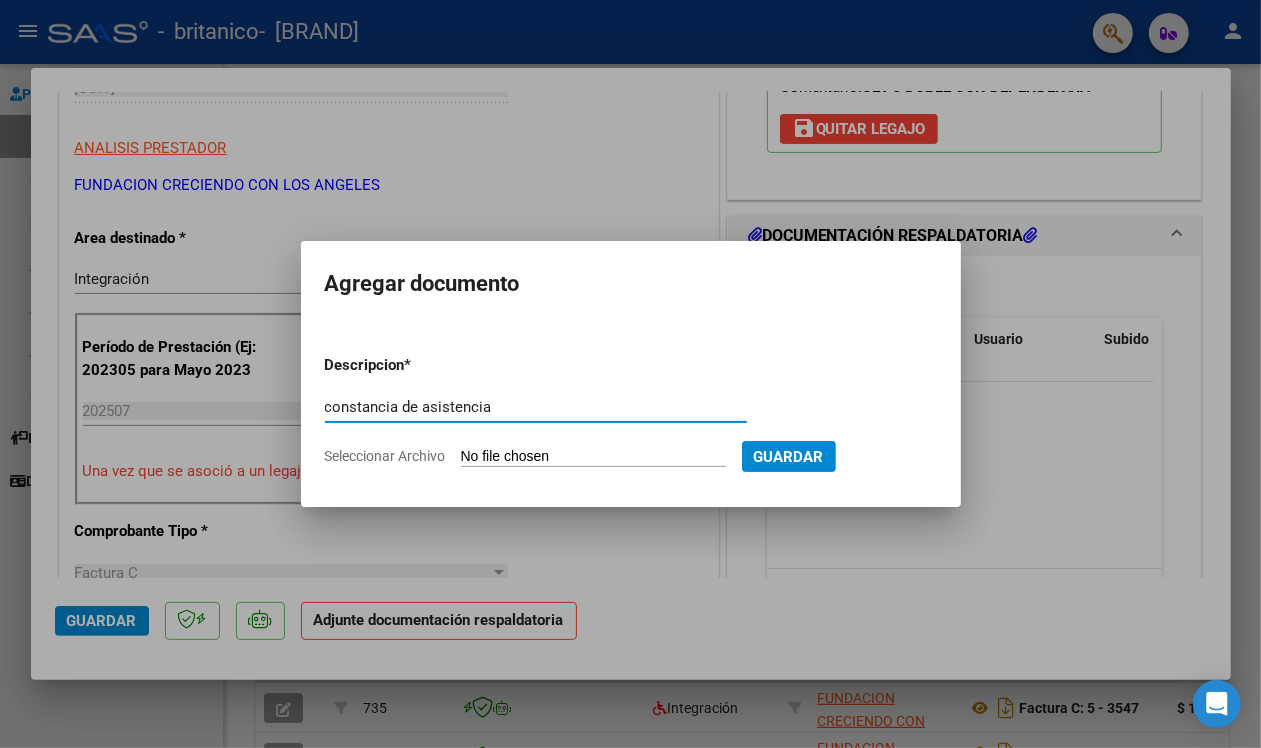 type on "constancia de asistencia" 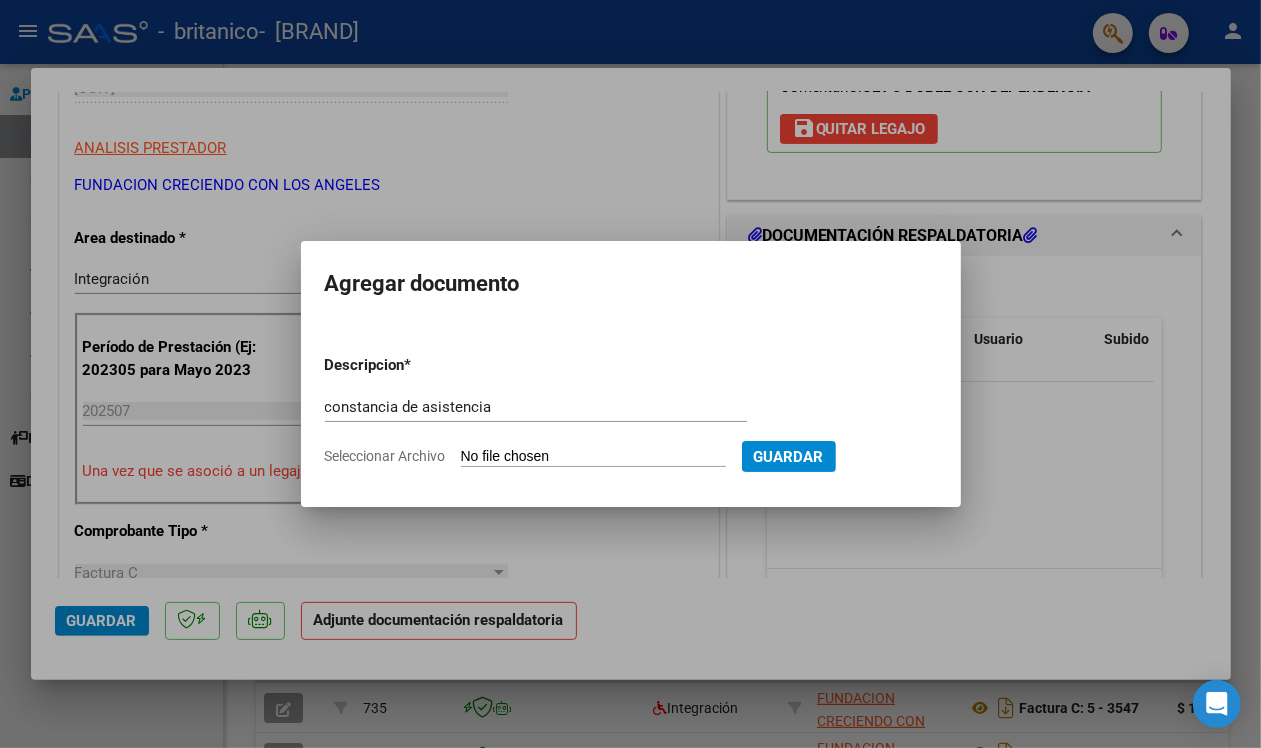 click on "Seleccionar Archivo" at bounding box center (593, 457) 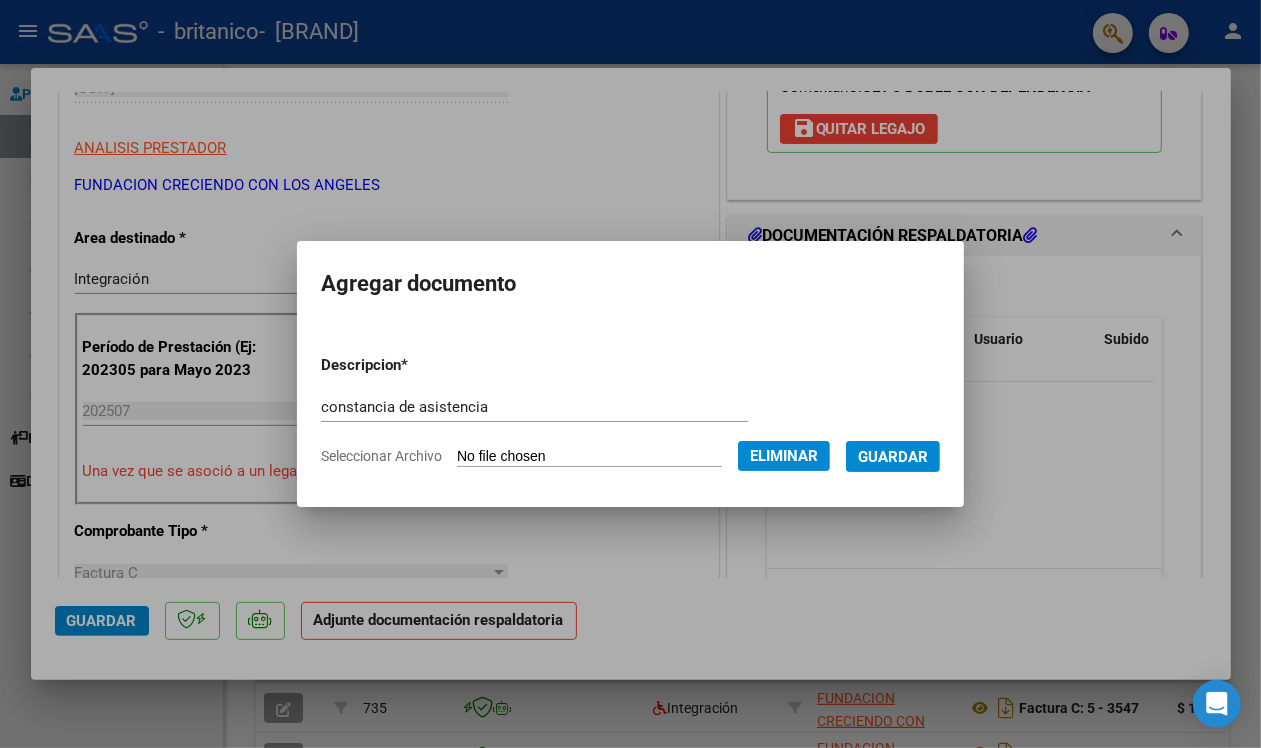click on "Guardar" at bounding box center [893, 457] 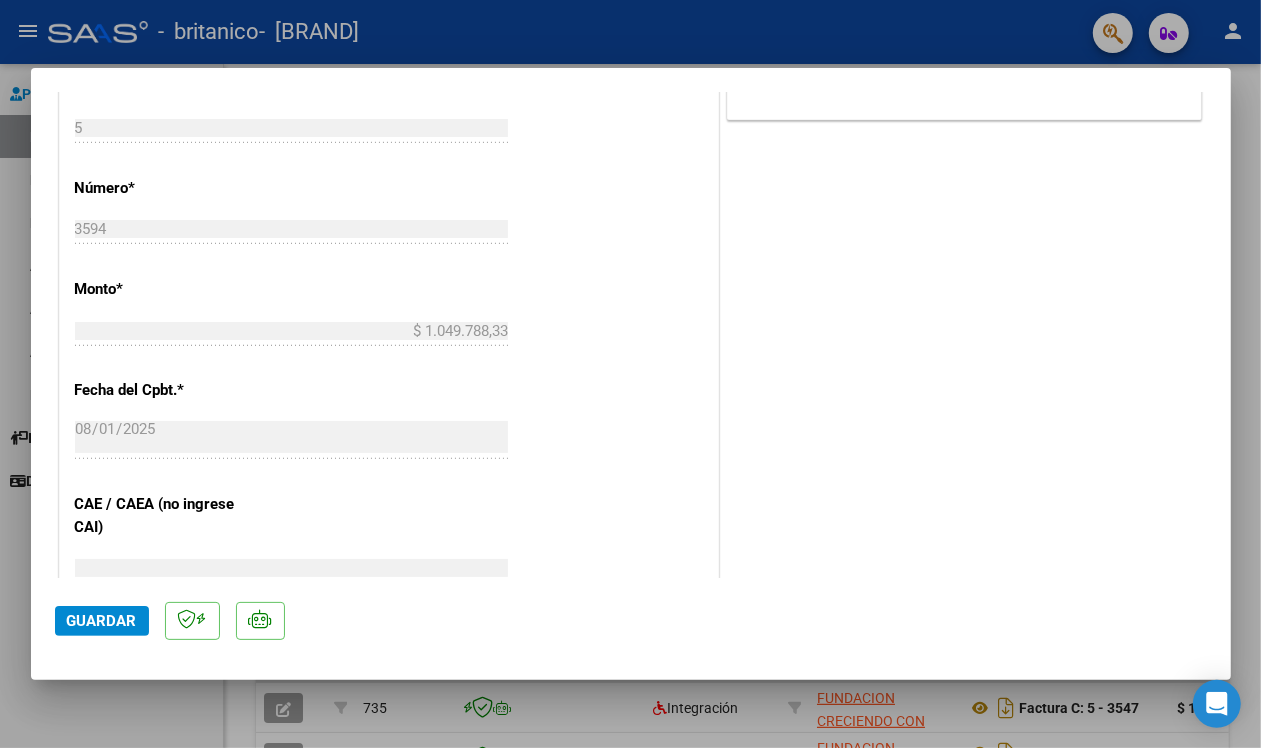 scroll, scrollTop: 1125, scrollLeft: 0, axis: vertical 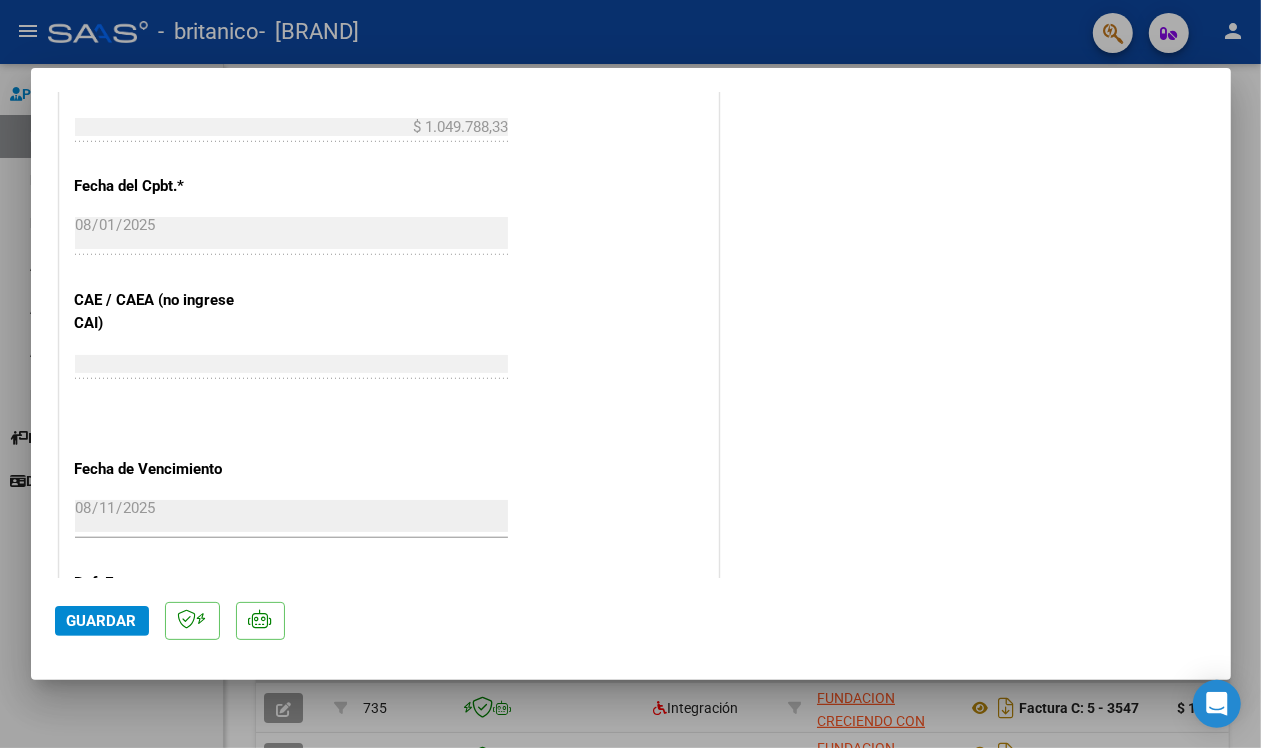 click on "Guardar" 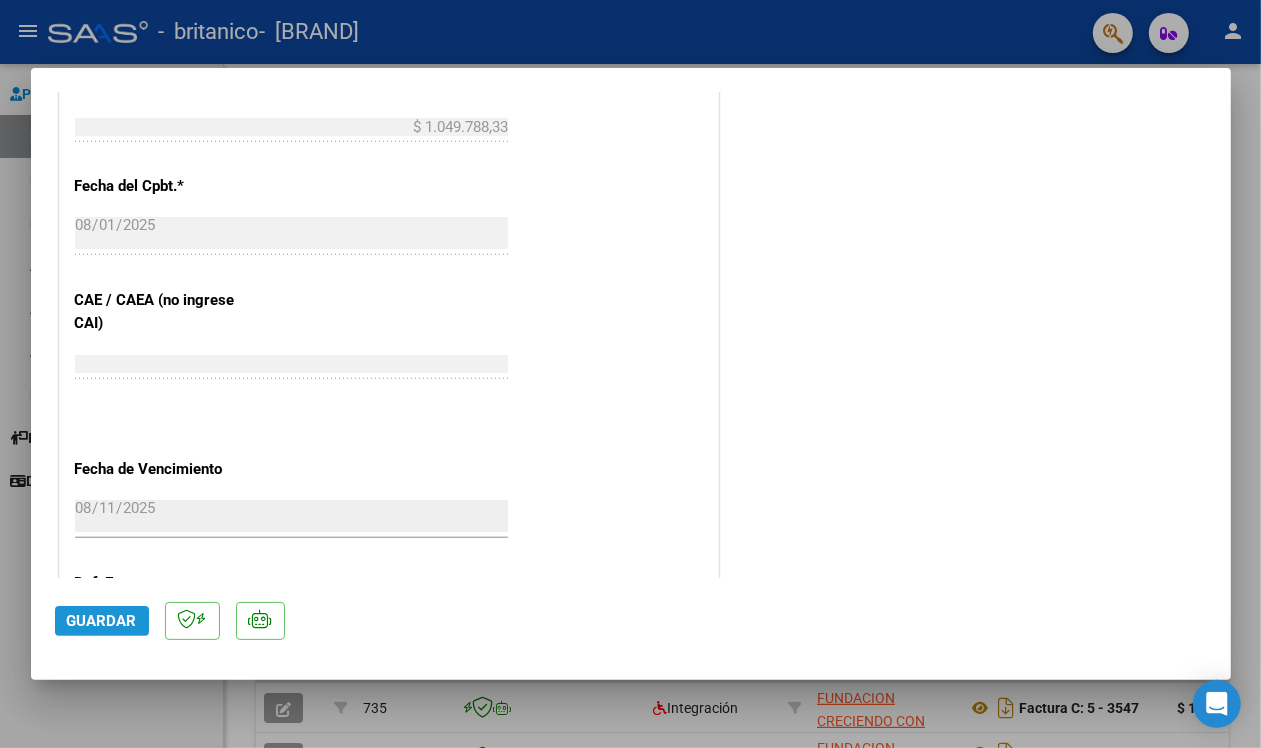 click on "Guardar" 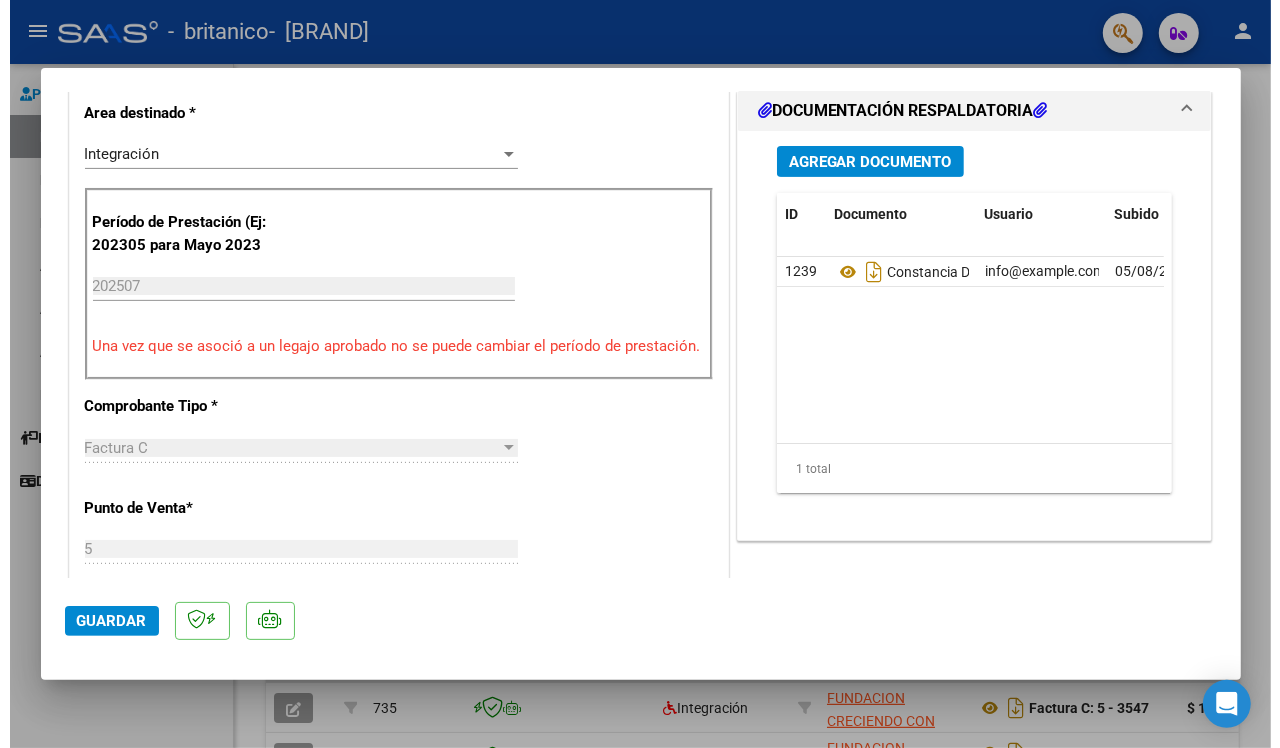 scroll, scrollTop: 0, scrollLeft: 0, axis: both 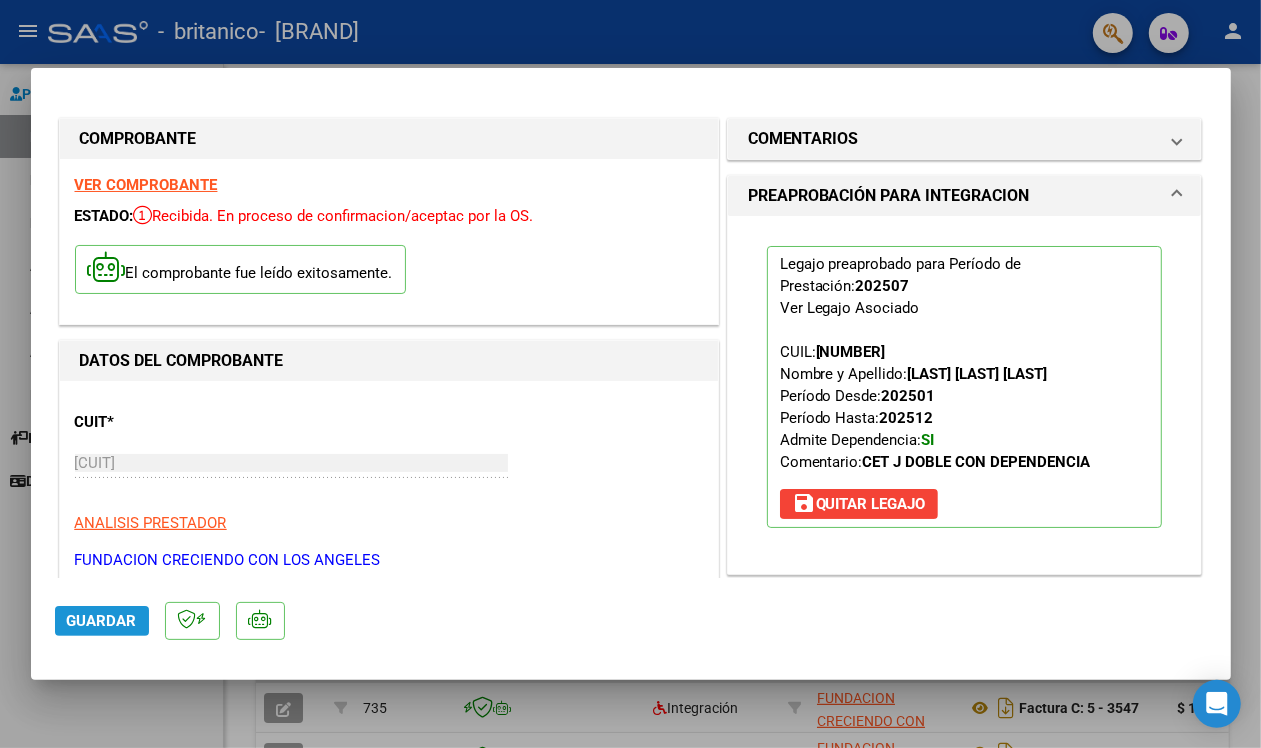 click on "Guardar" 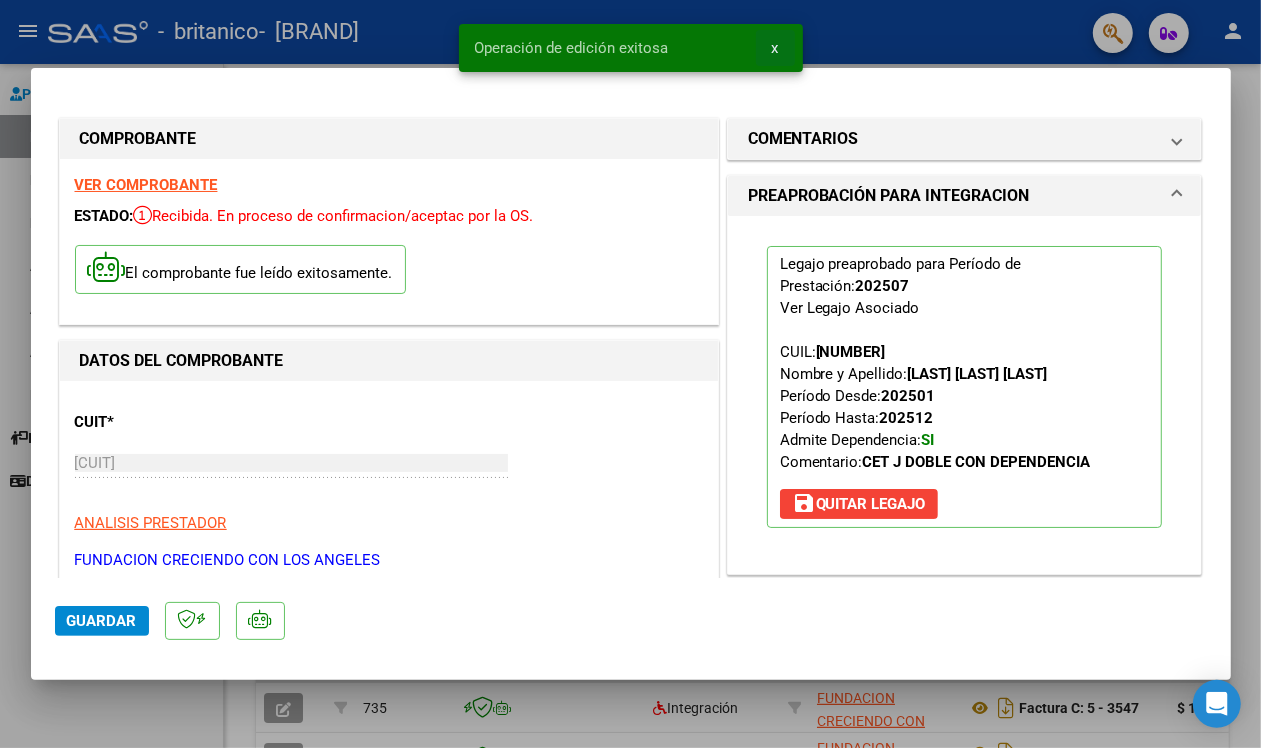 click on "x" at bounding box center (775, 48) 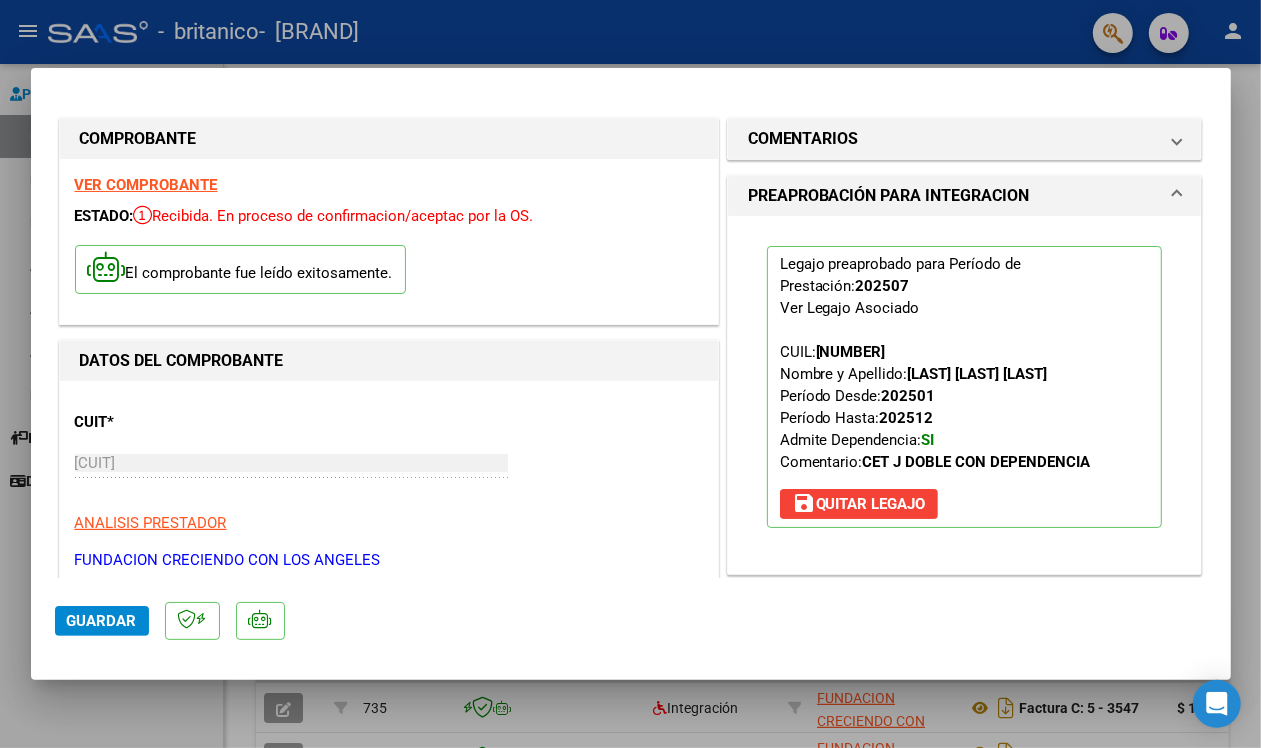 click at bounding box center [630, 374] 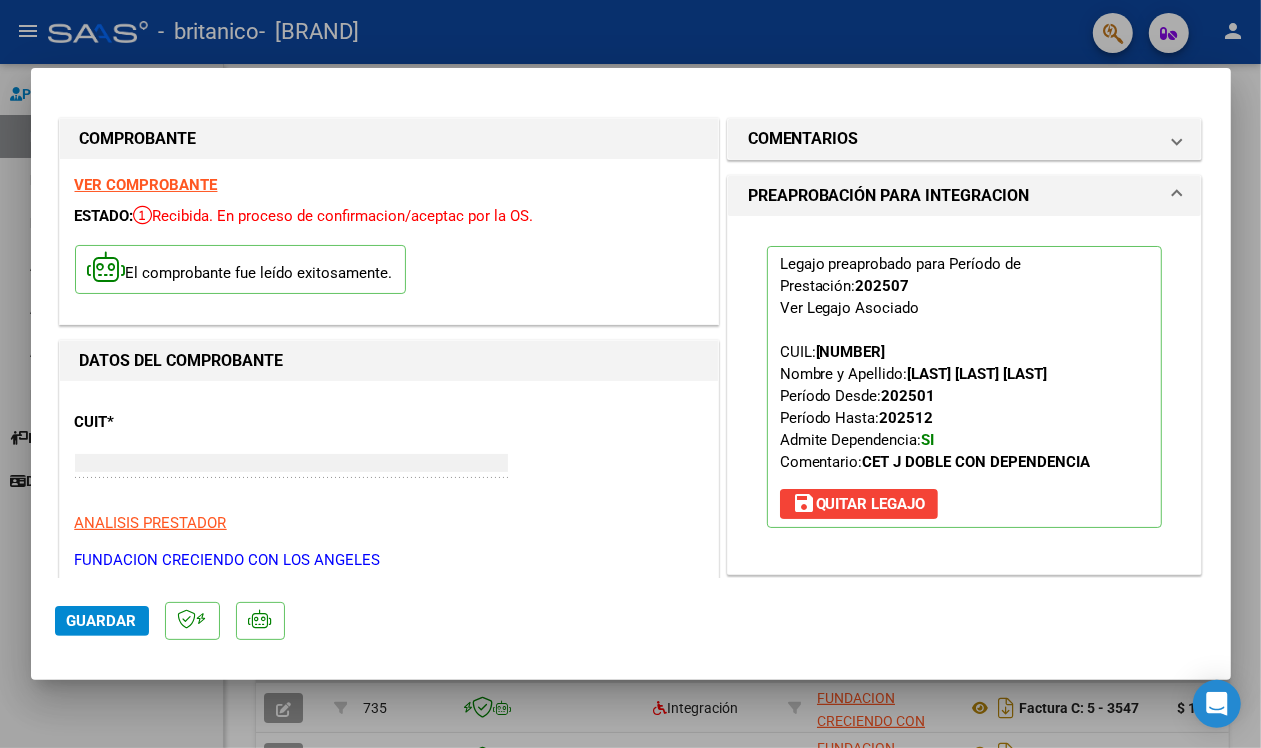 type 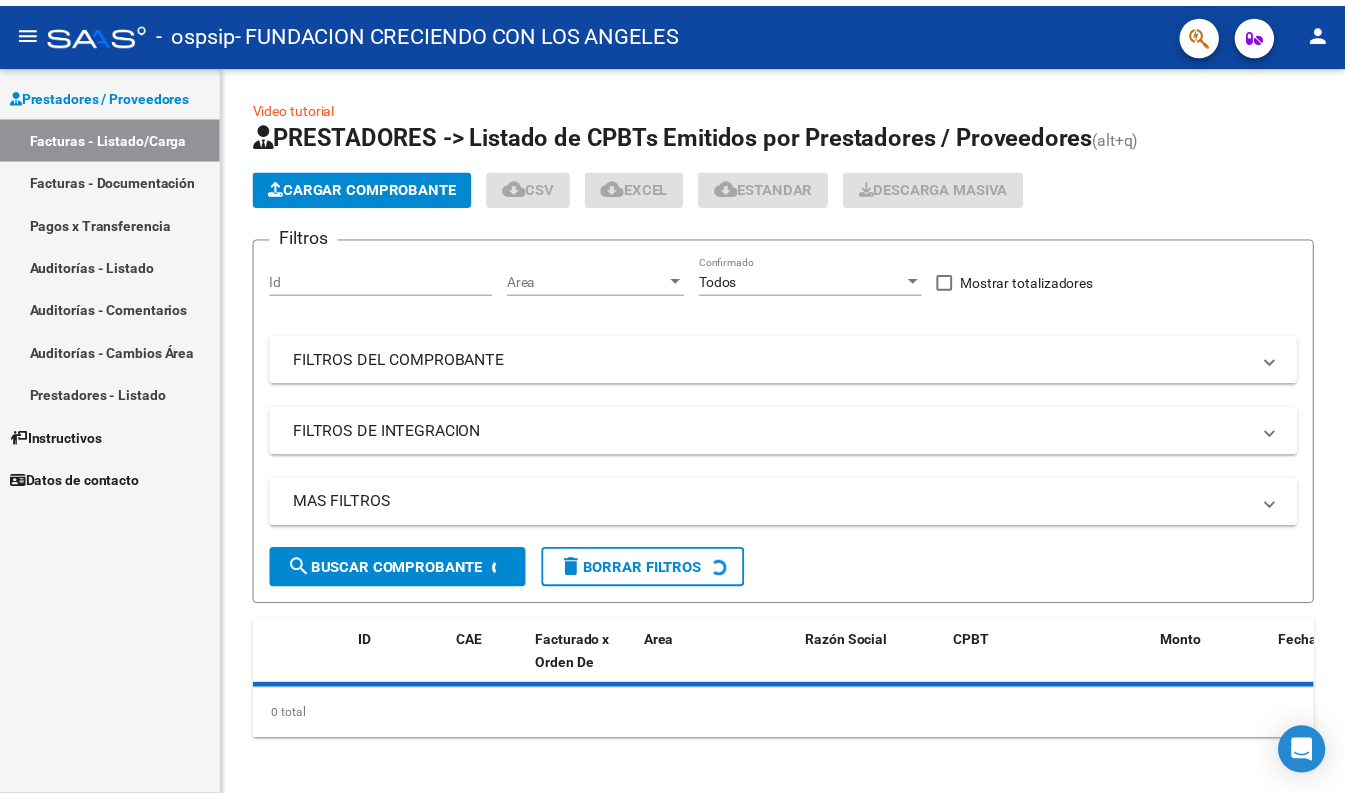 scroll, scrollTop: 0, scrollLeft: 0, axis: both 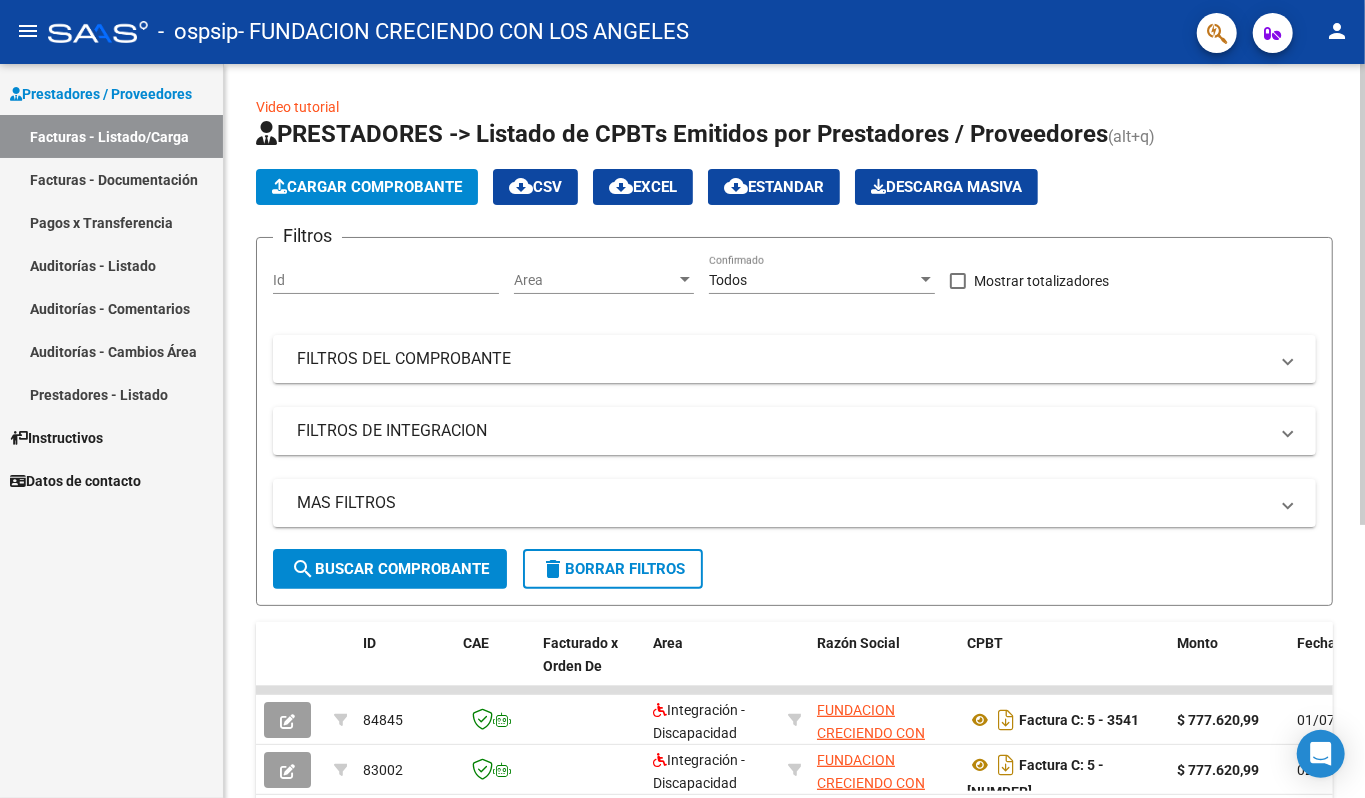 click on "Cargar Comprobante" 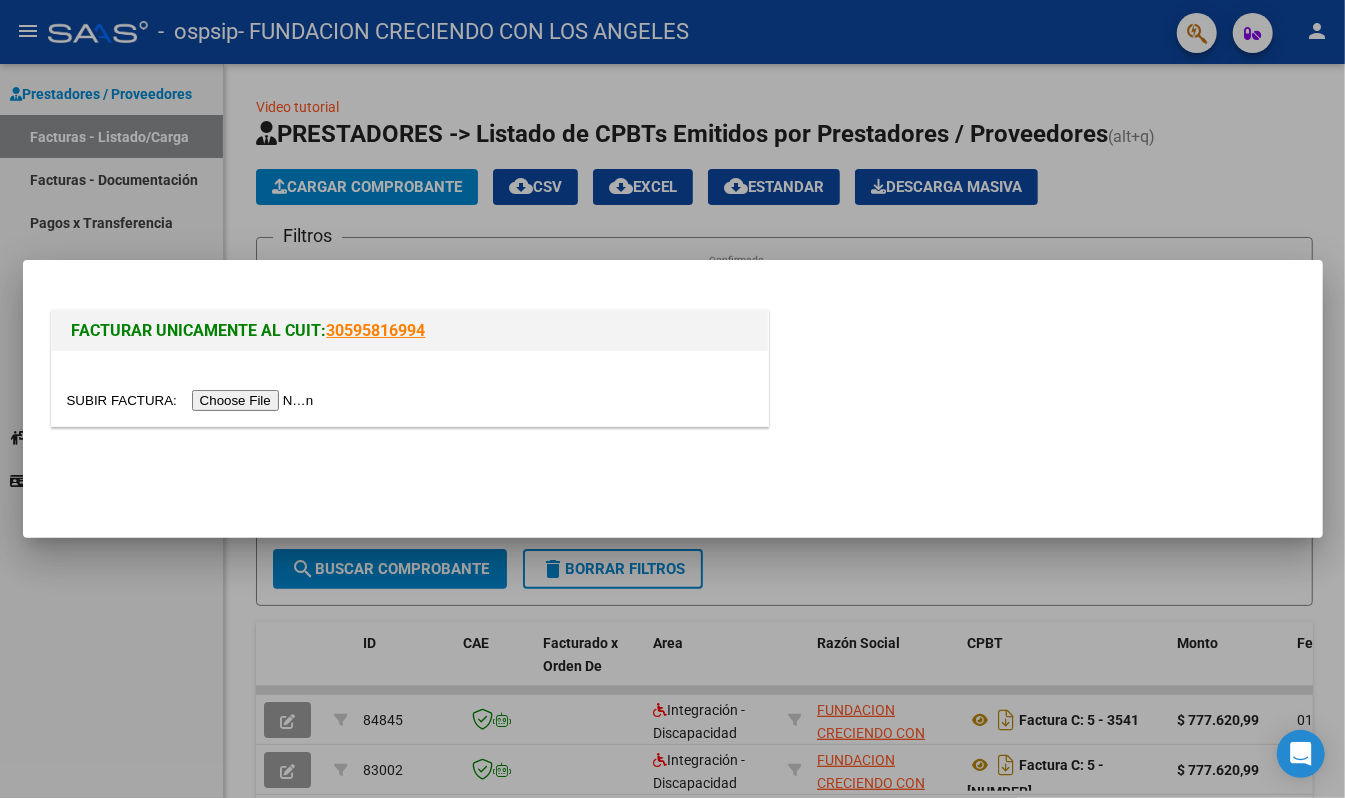 click at bounding box center (193, 400) 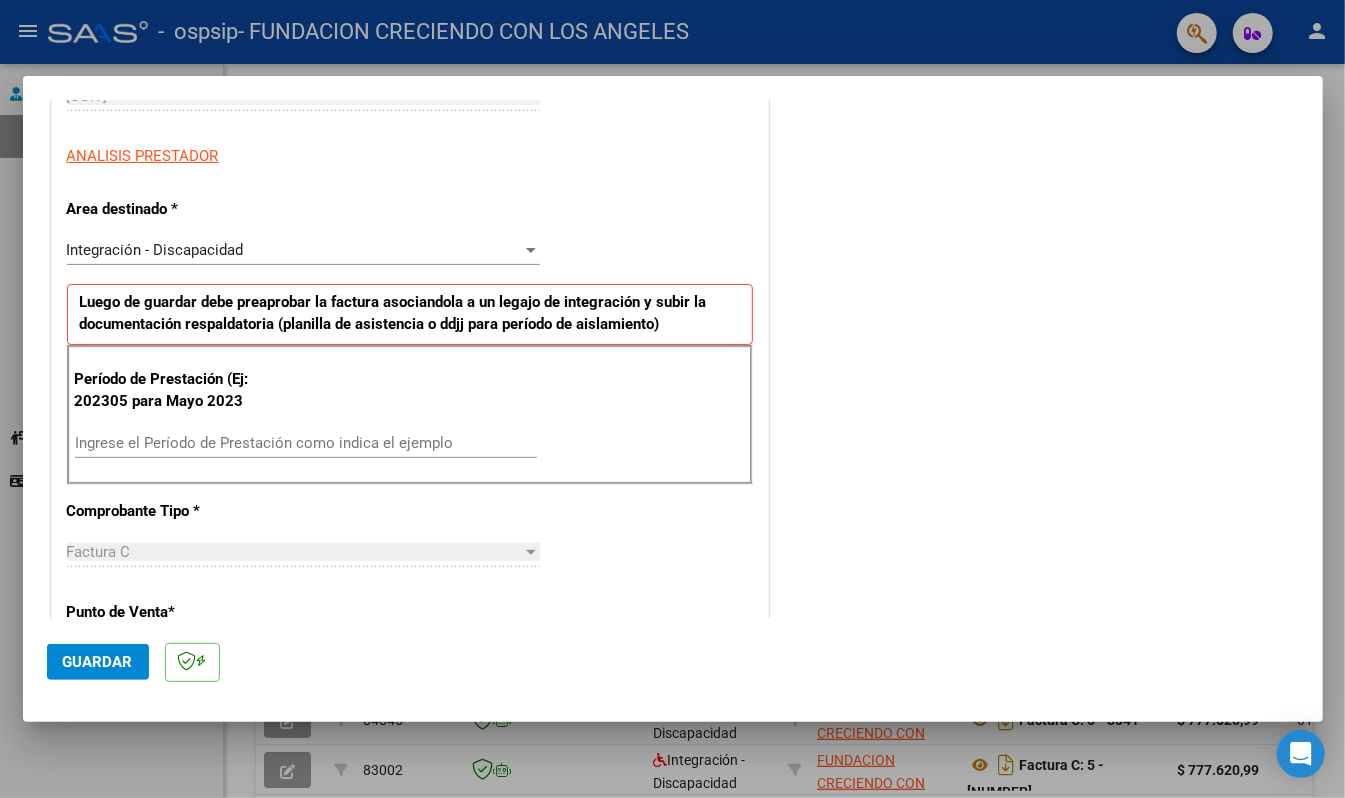 scroll, scrollTop: 400, scrollLeft: 0, axis: vertical 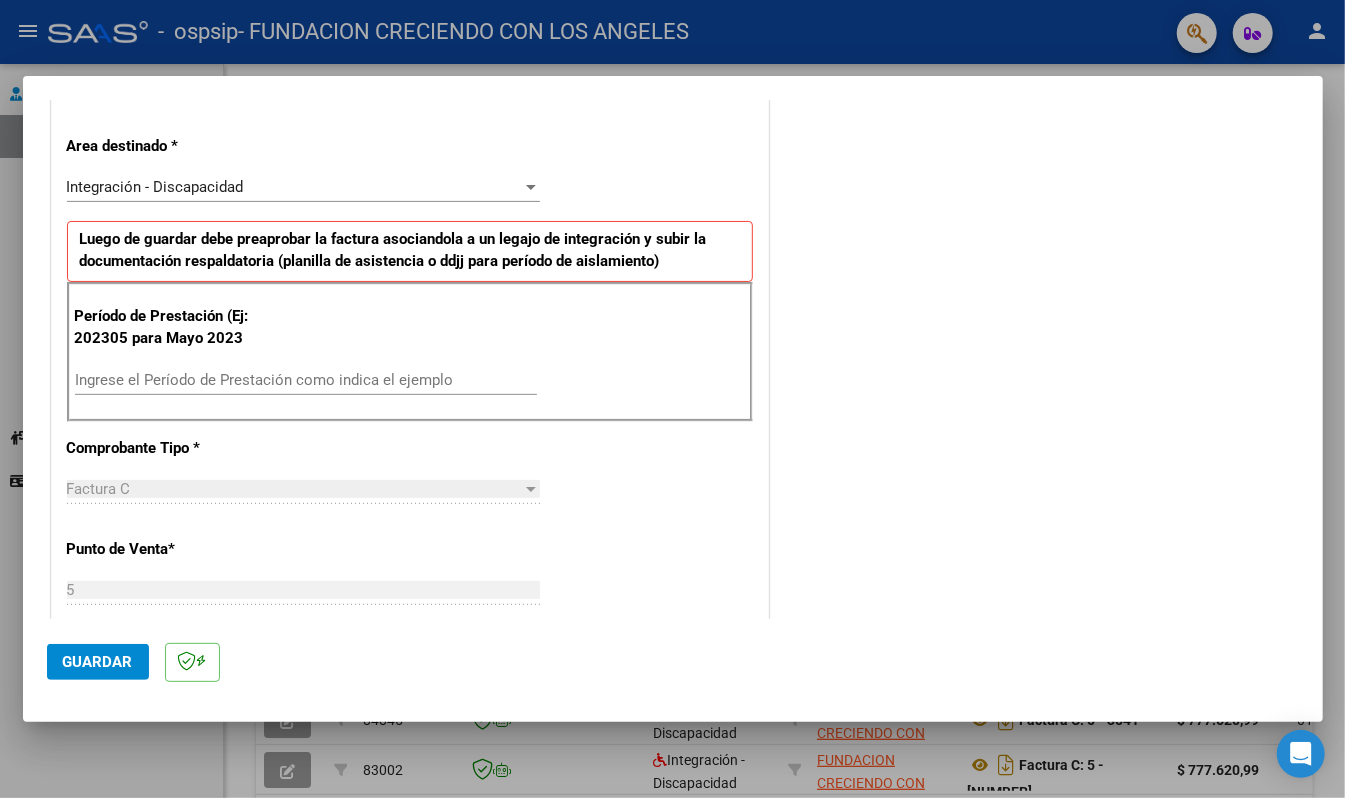 click on "Ingrese el Período de Prestación como indica el ejemplo" at bounding box center (306, 380) 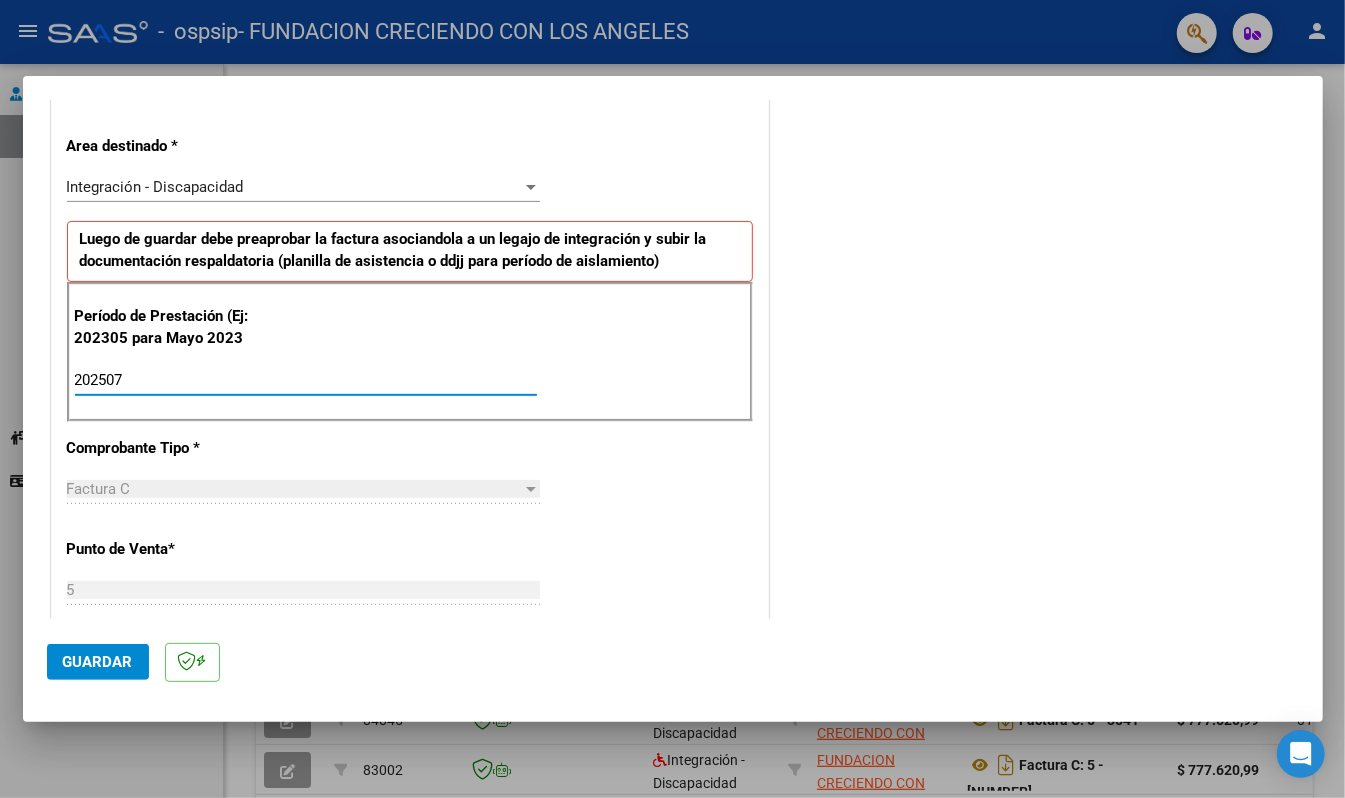 type on "202507" 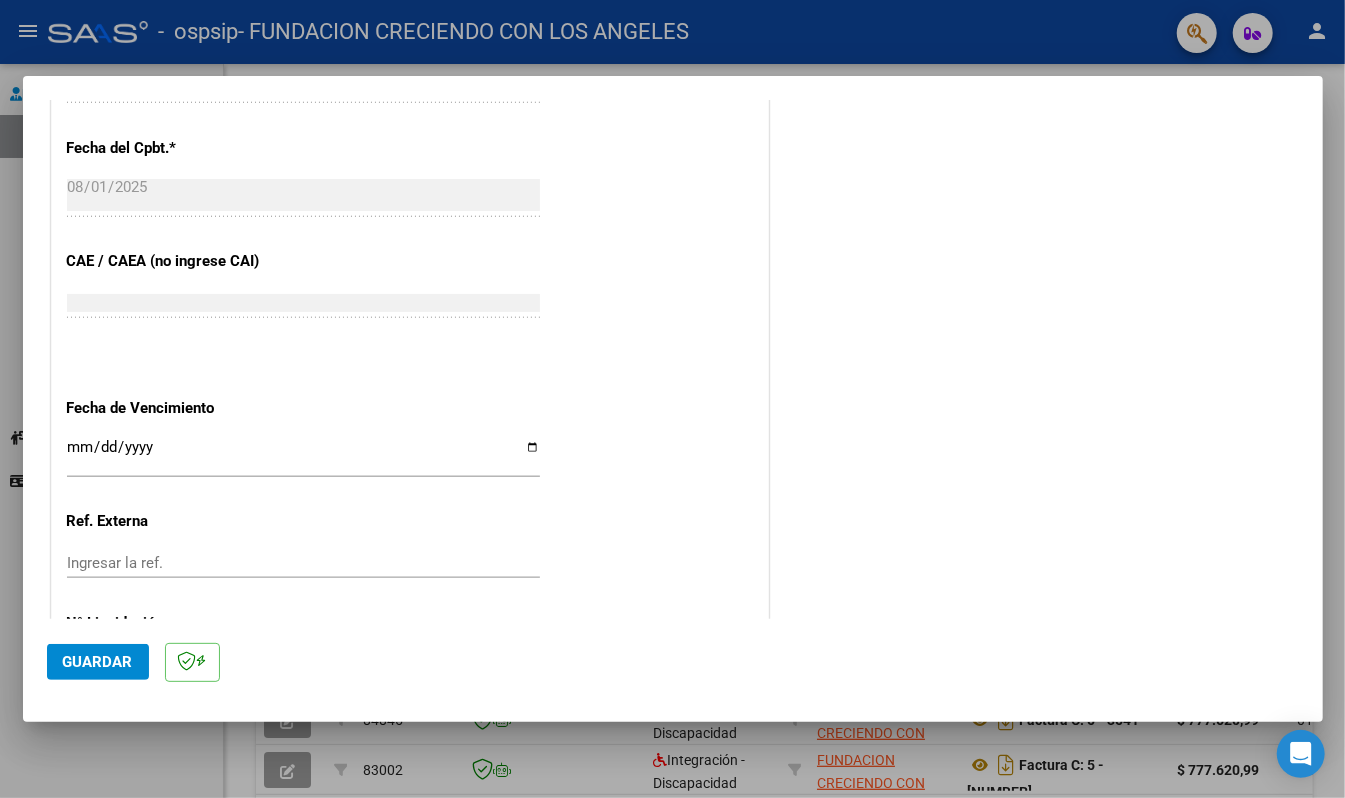 scroll, scrollTop: 1208, scrollLeft: 0, axis: vertical 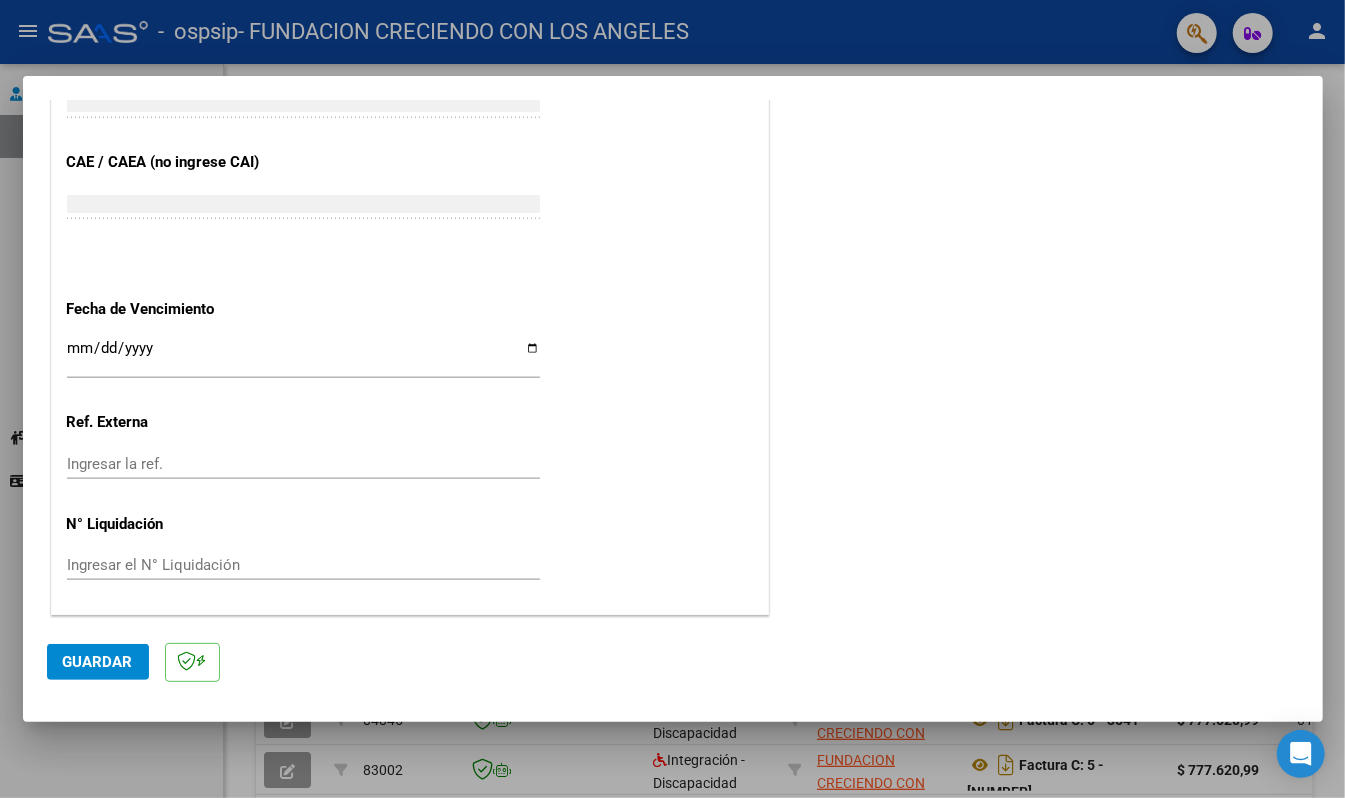 click on "Ingresar la fecha" 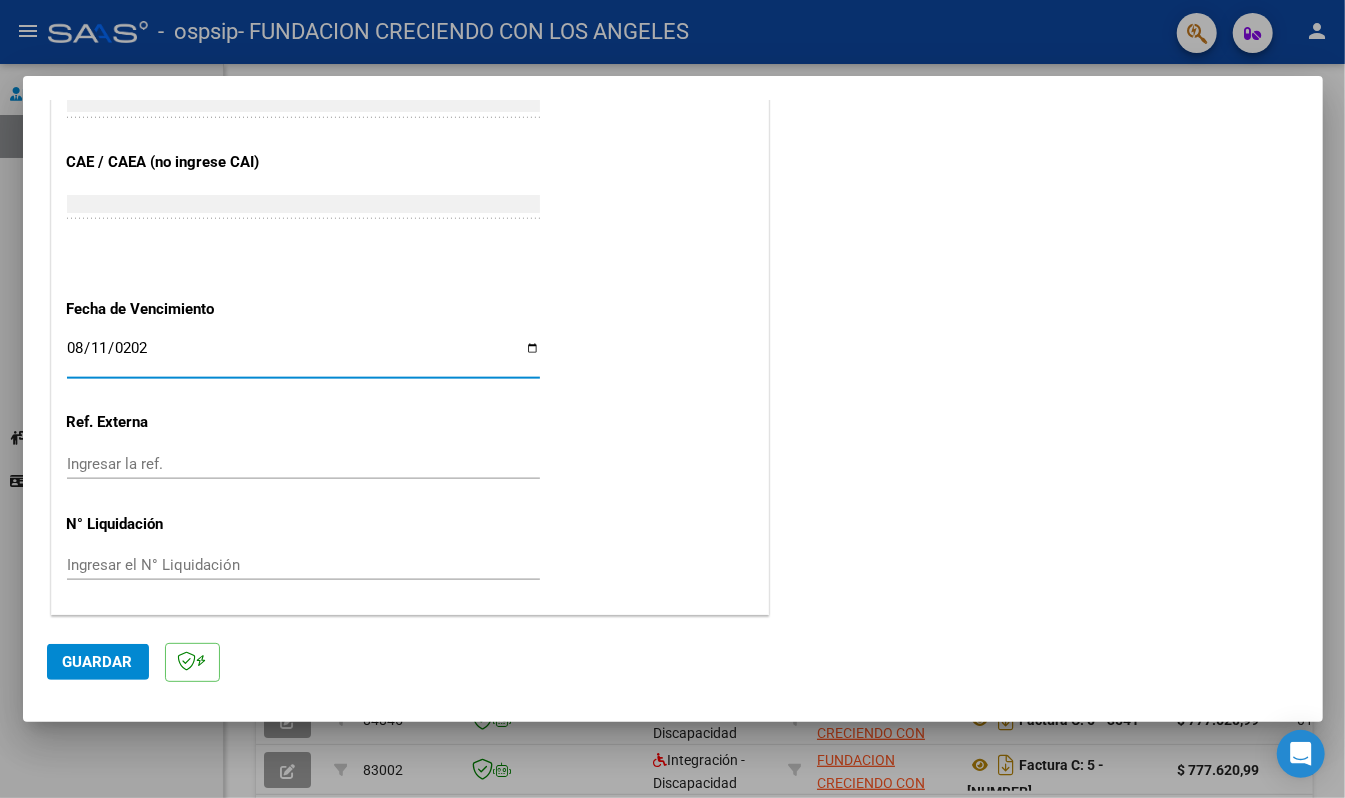 type on "2025-08-11" 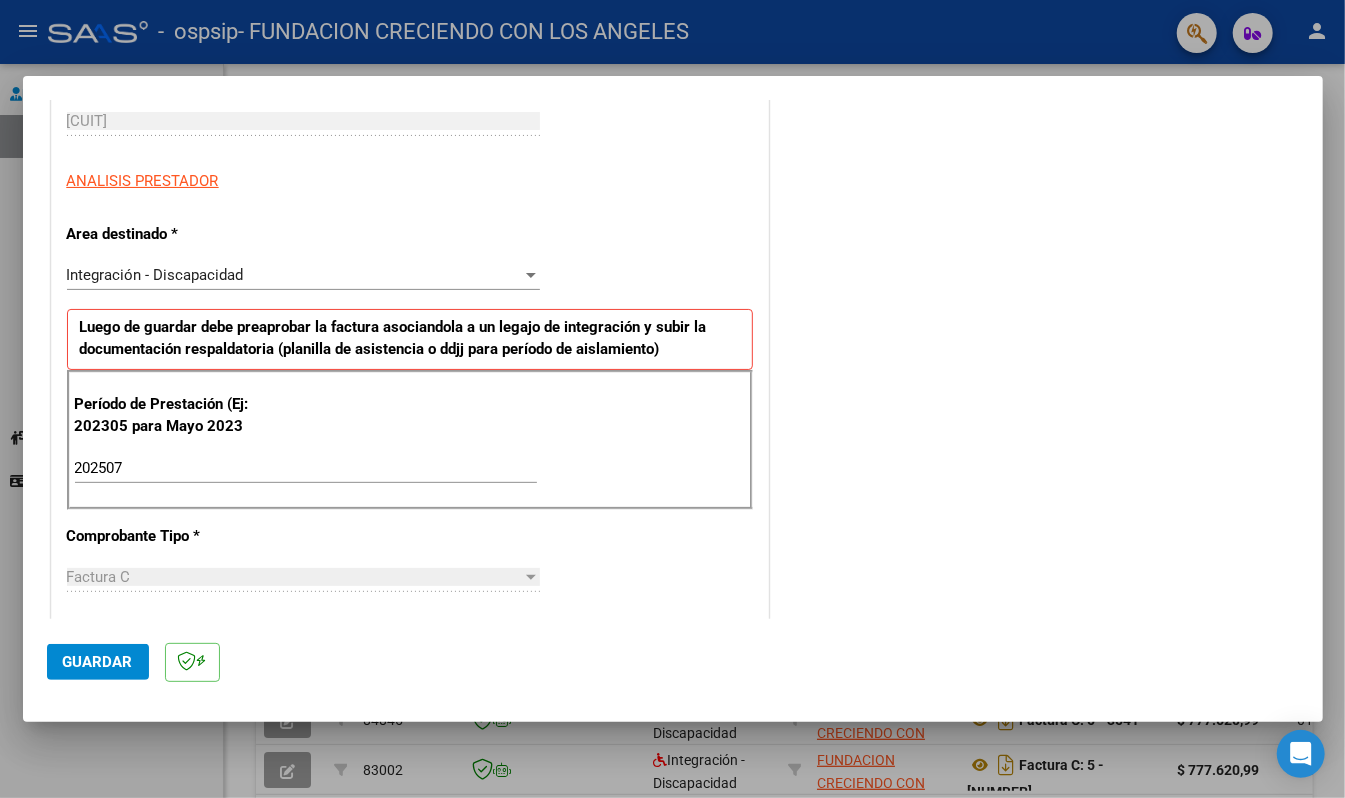 scroll, scrollTop: 933, scrollLeft: 0, axis: vertical 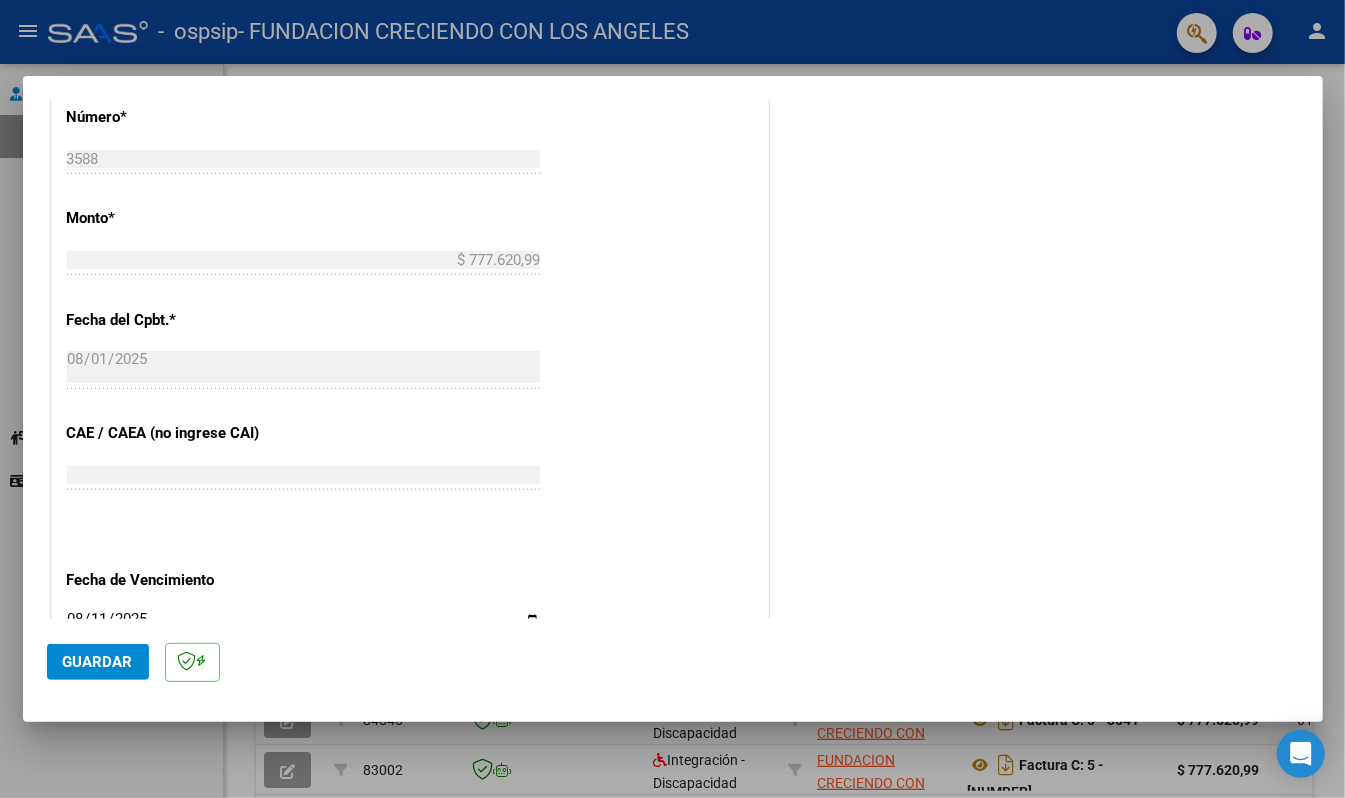 click on "Guardar" 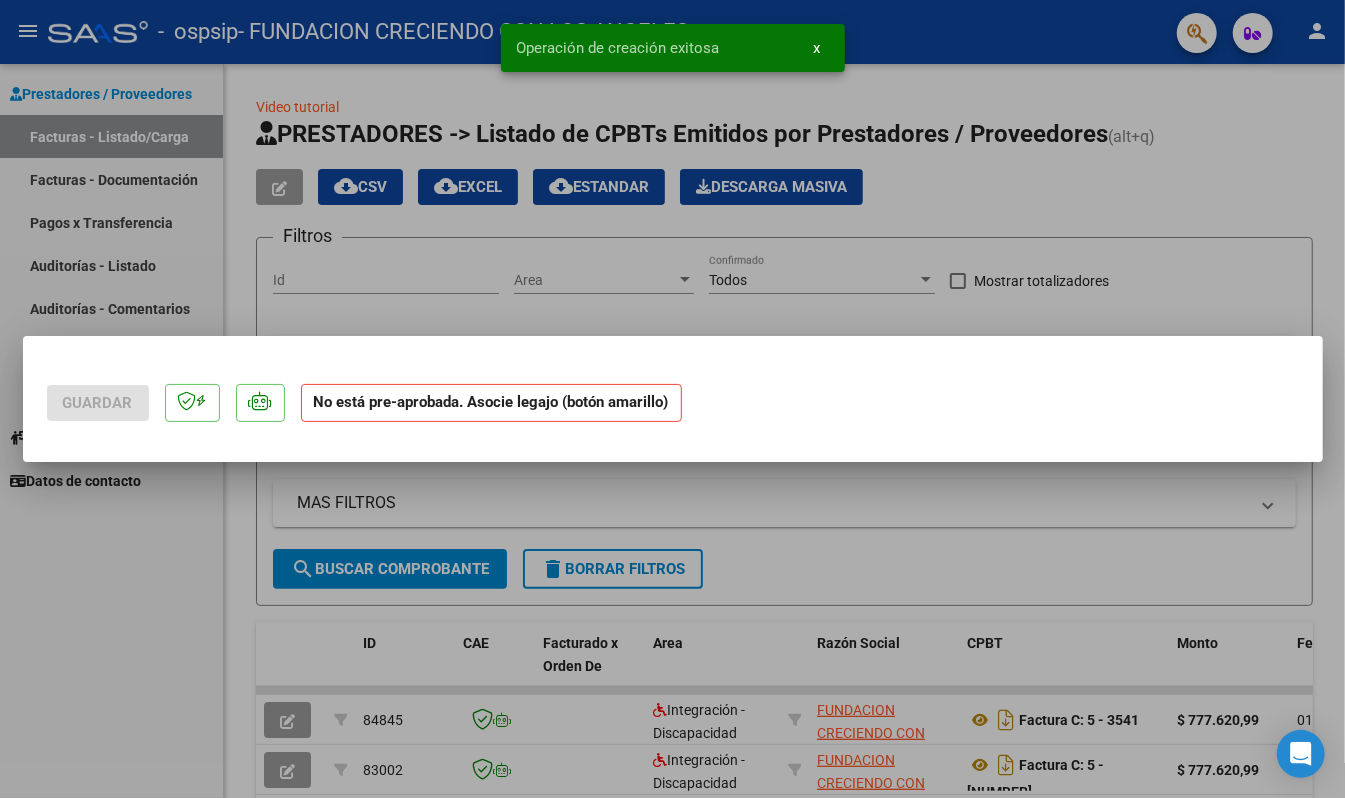 scroll, scrollTop: 0, scrollLeft: 0, axis: both 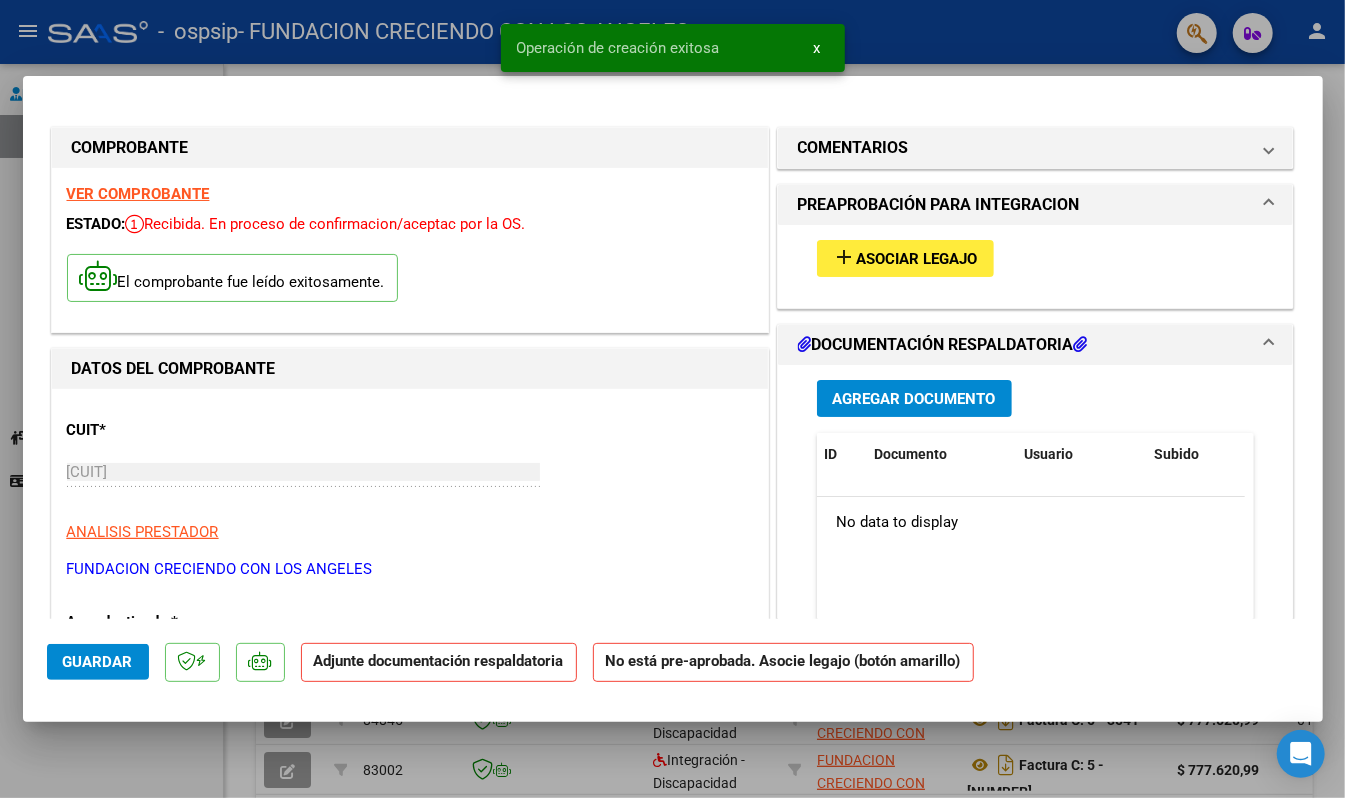click on "Asociar Legajo" at bounding box center [917, 259] 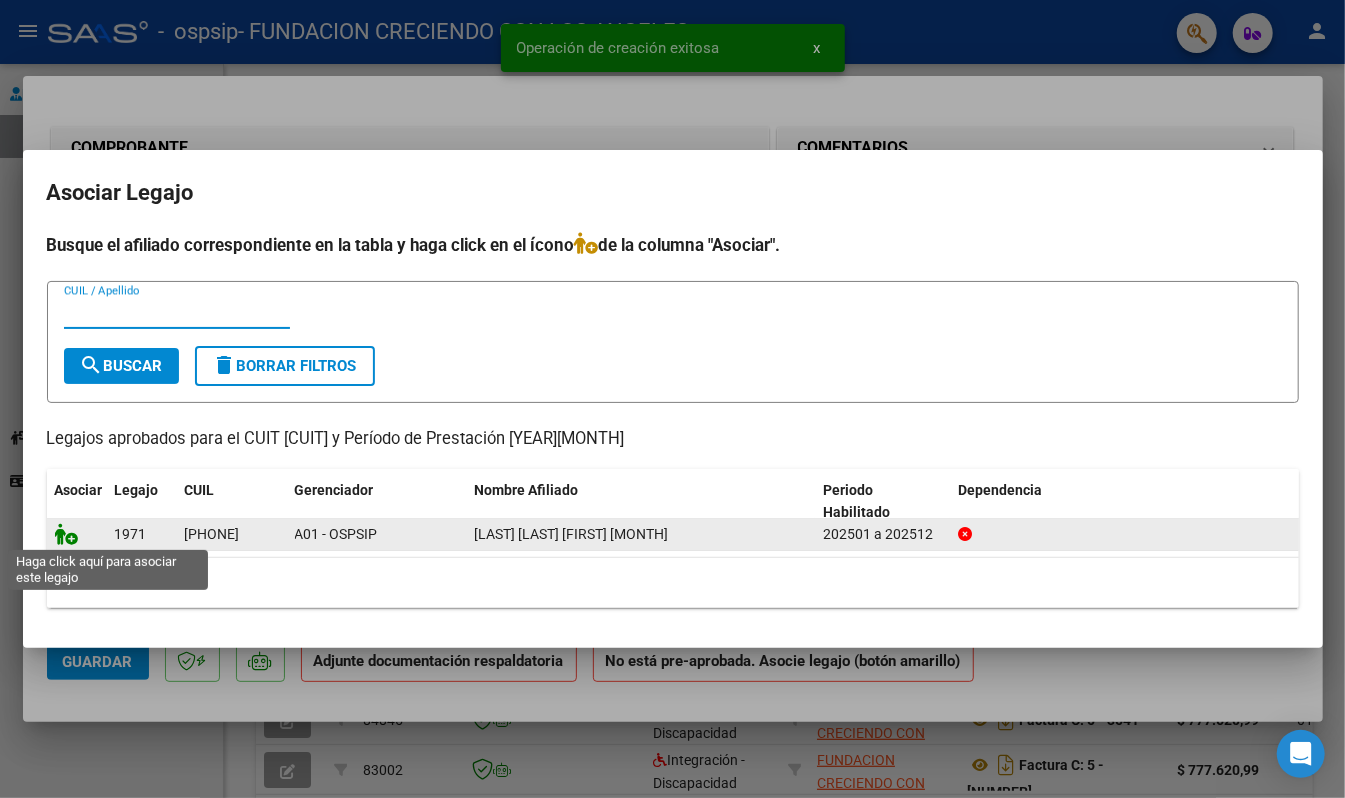 click 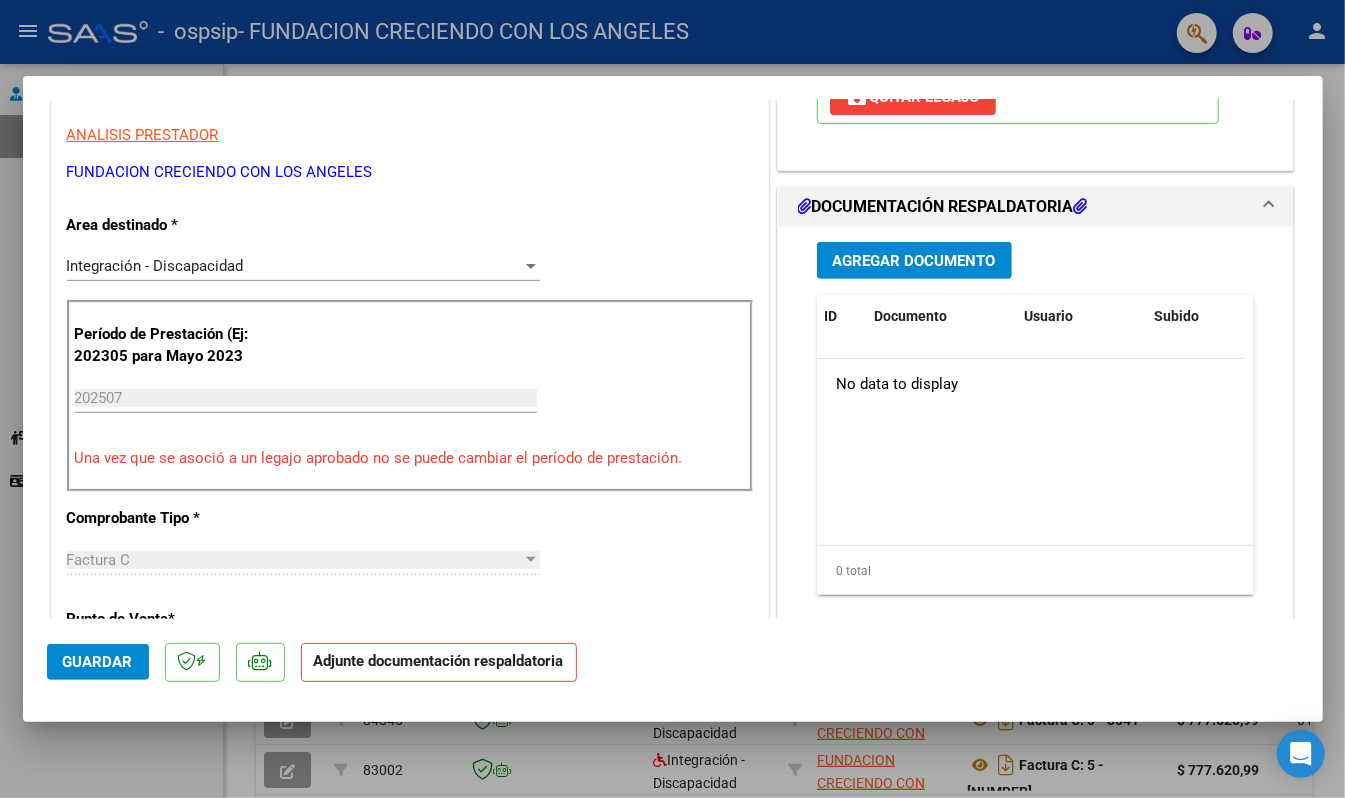 scroll, scrollTop: 400, scrollLeft: 0, axis: vertical 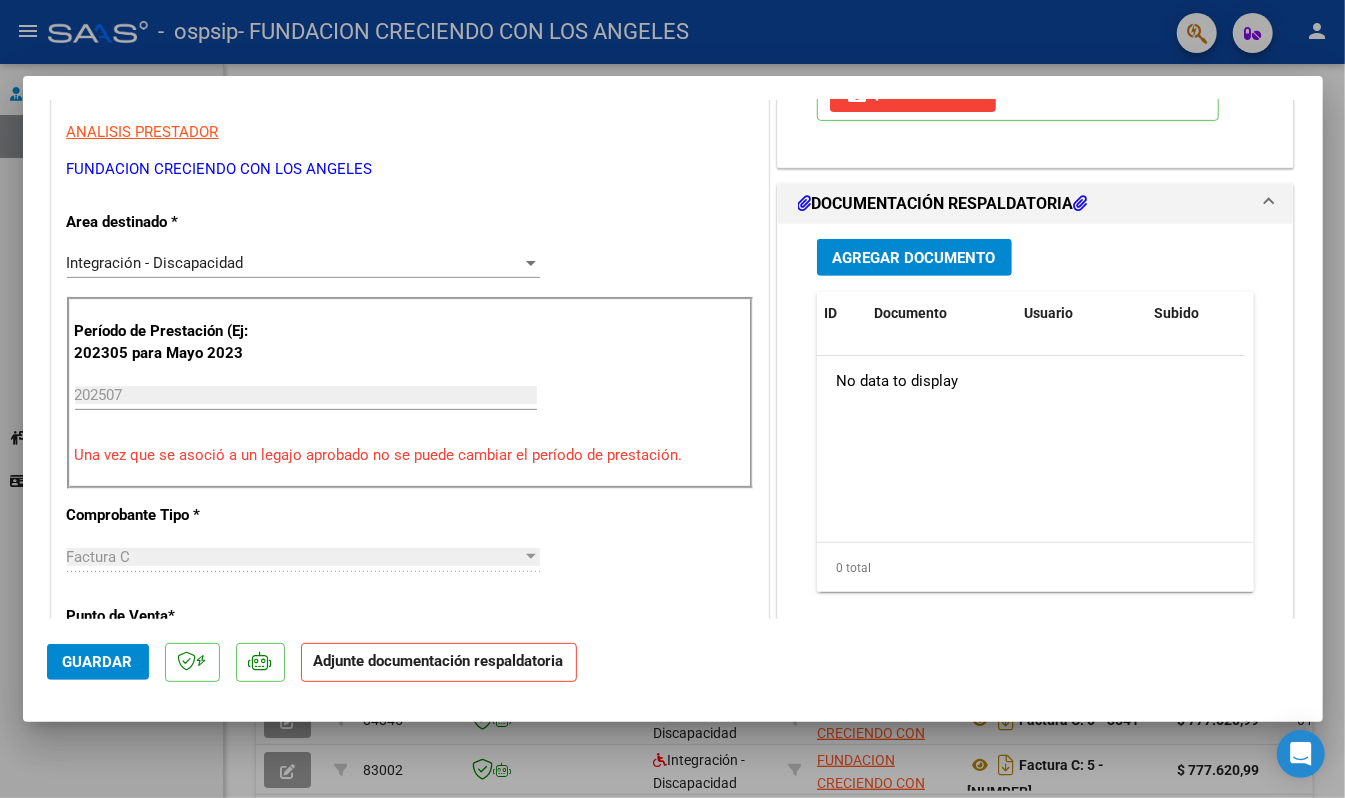 click on "Agregar Documento" at bounding box center (914, 258) 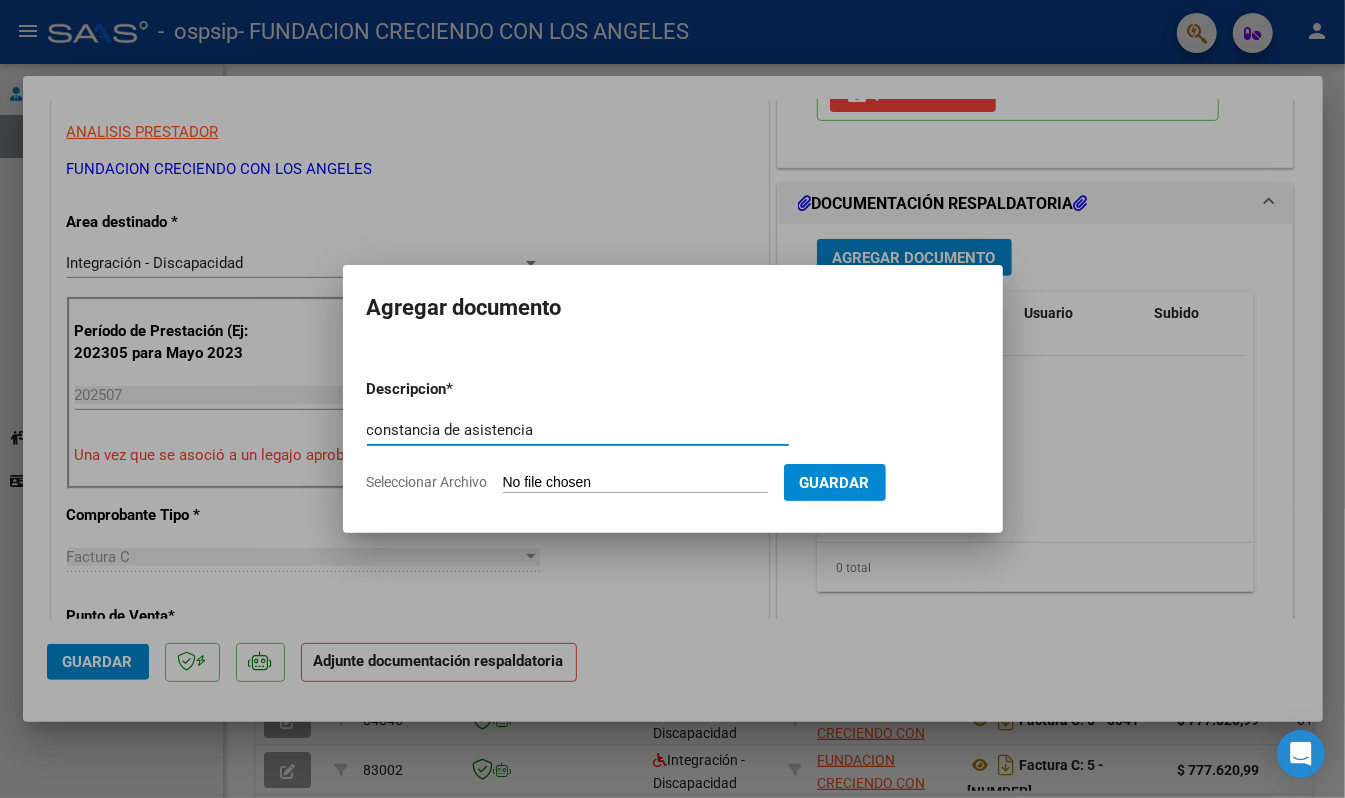 type on "constancia de asistencia" 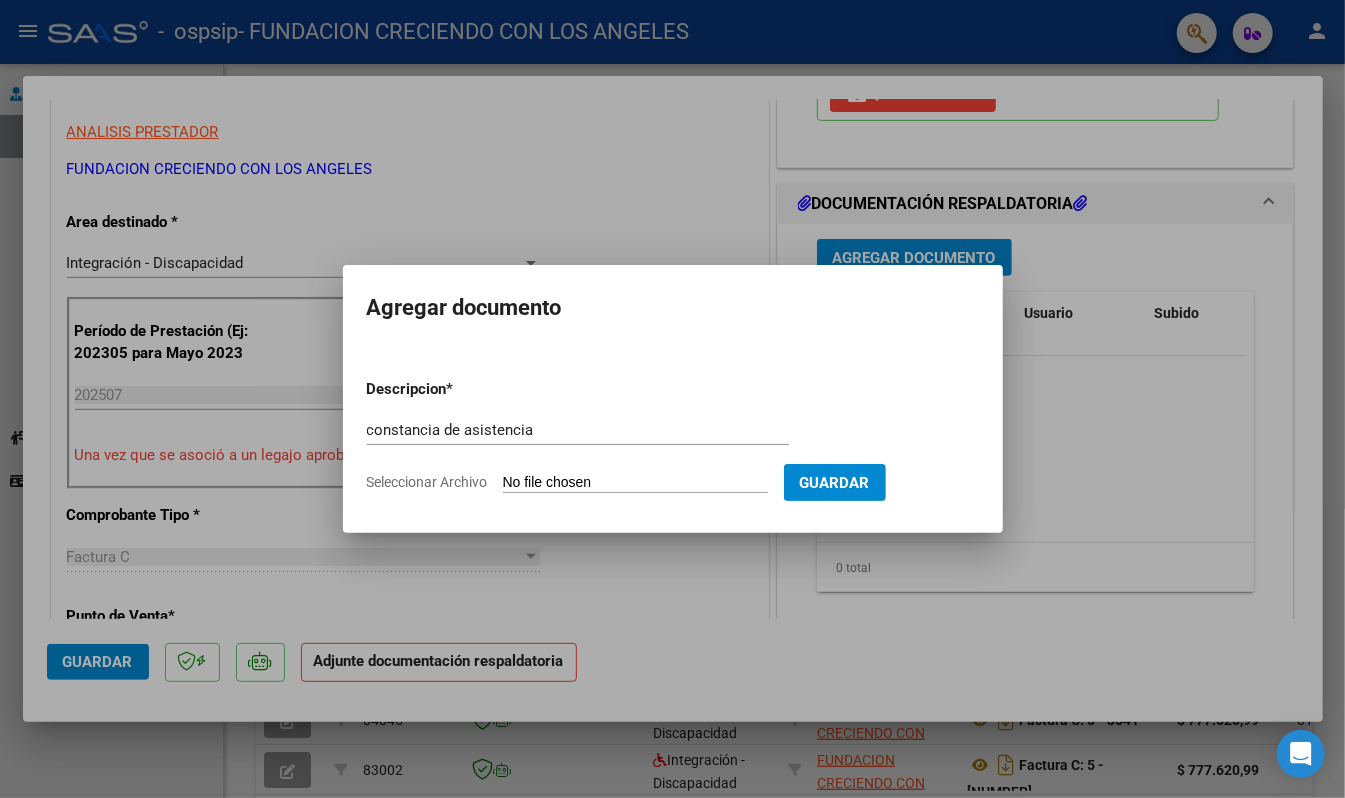 click on "Seleccionar Archivo" at bounding box center (635, 483) 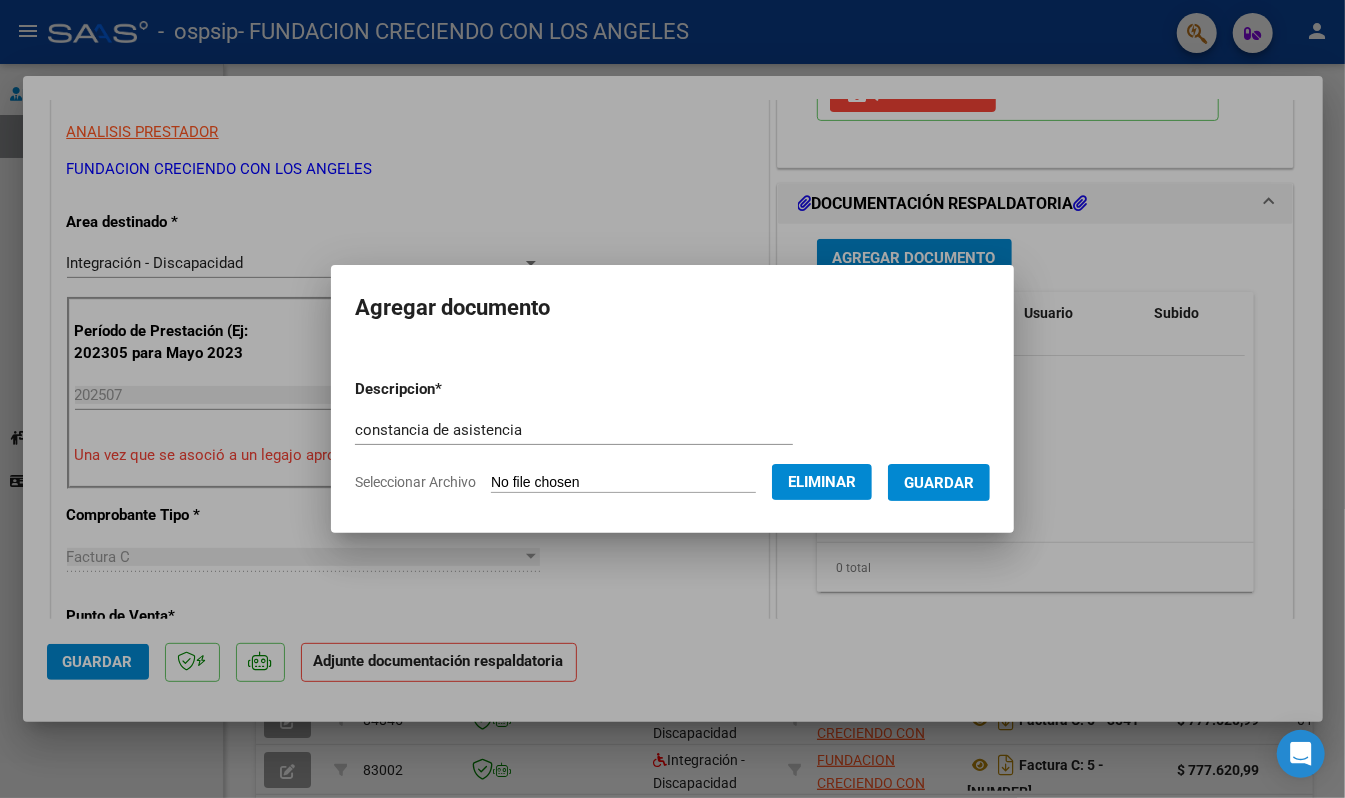 click on "Descripcion  *   constancia de asistencia Escriba aquí una descripcion  Seleccionar Archivo Eliminar Guardar" at bounding box center [672, 436] 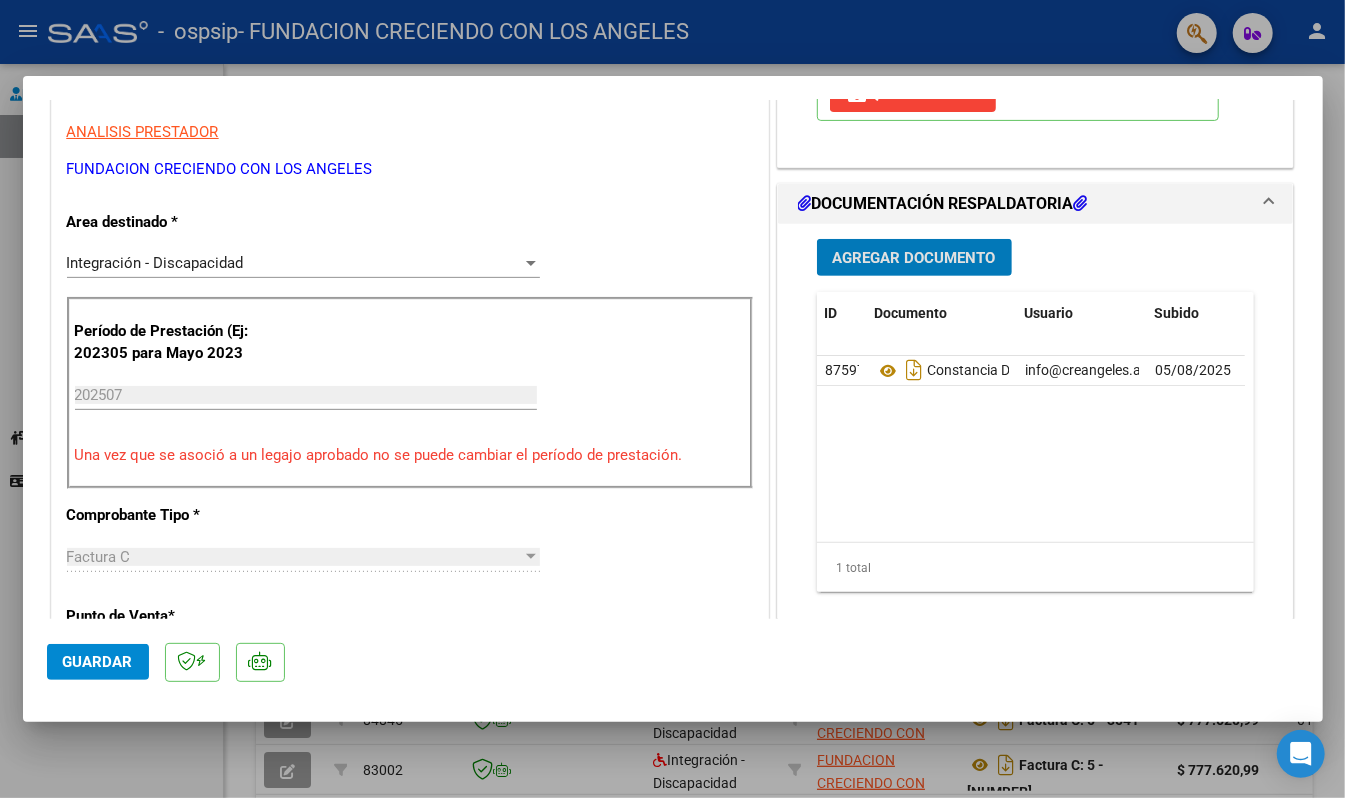click on "Guardar" 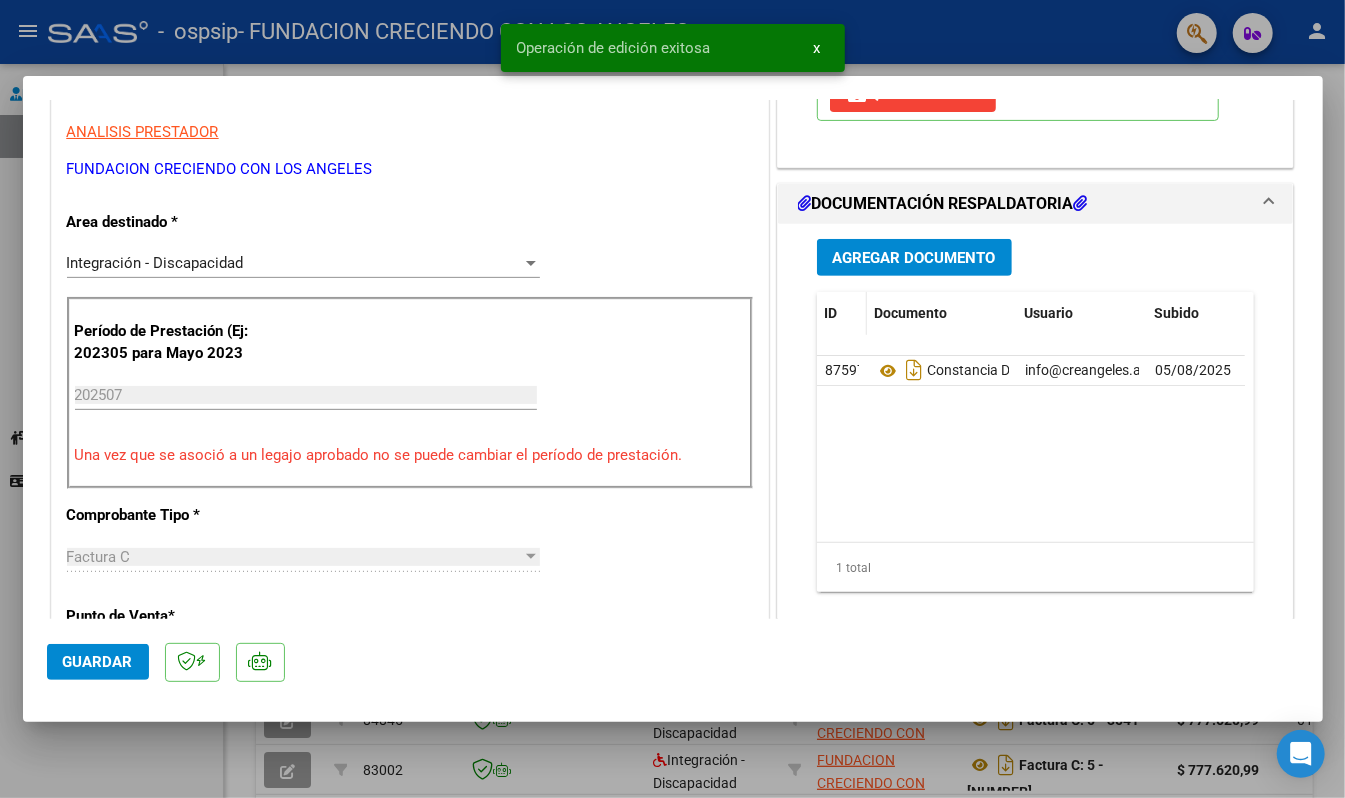 scroll, scrollTop: 1274, scrollLeft: 0, axis: vertical 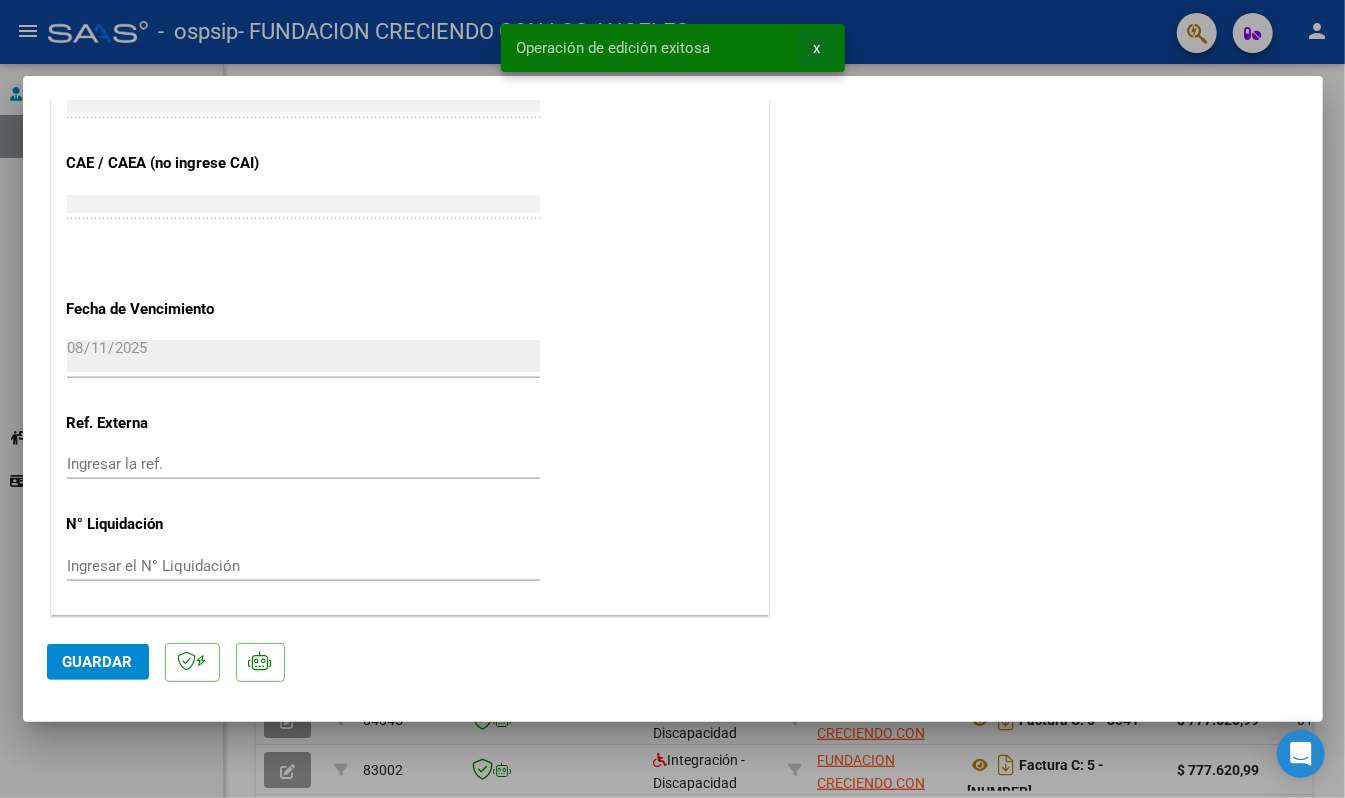 click on "x" at bounding box center (817, 48) 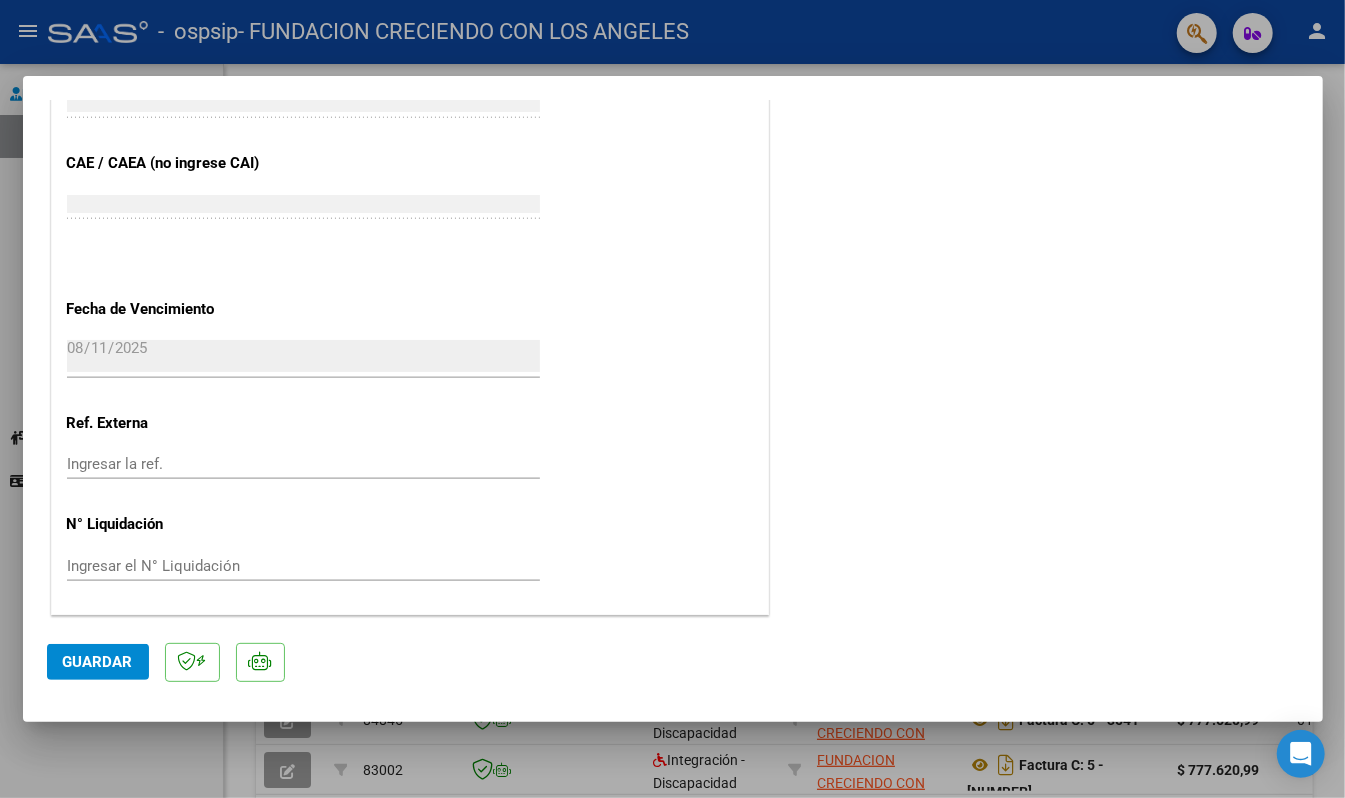 click at bounding box center (672, 399) 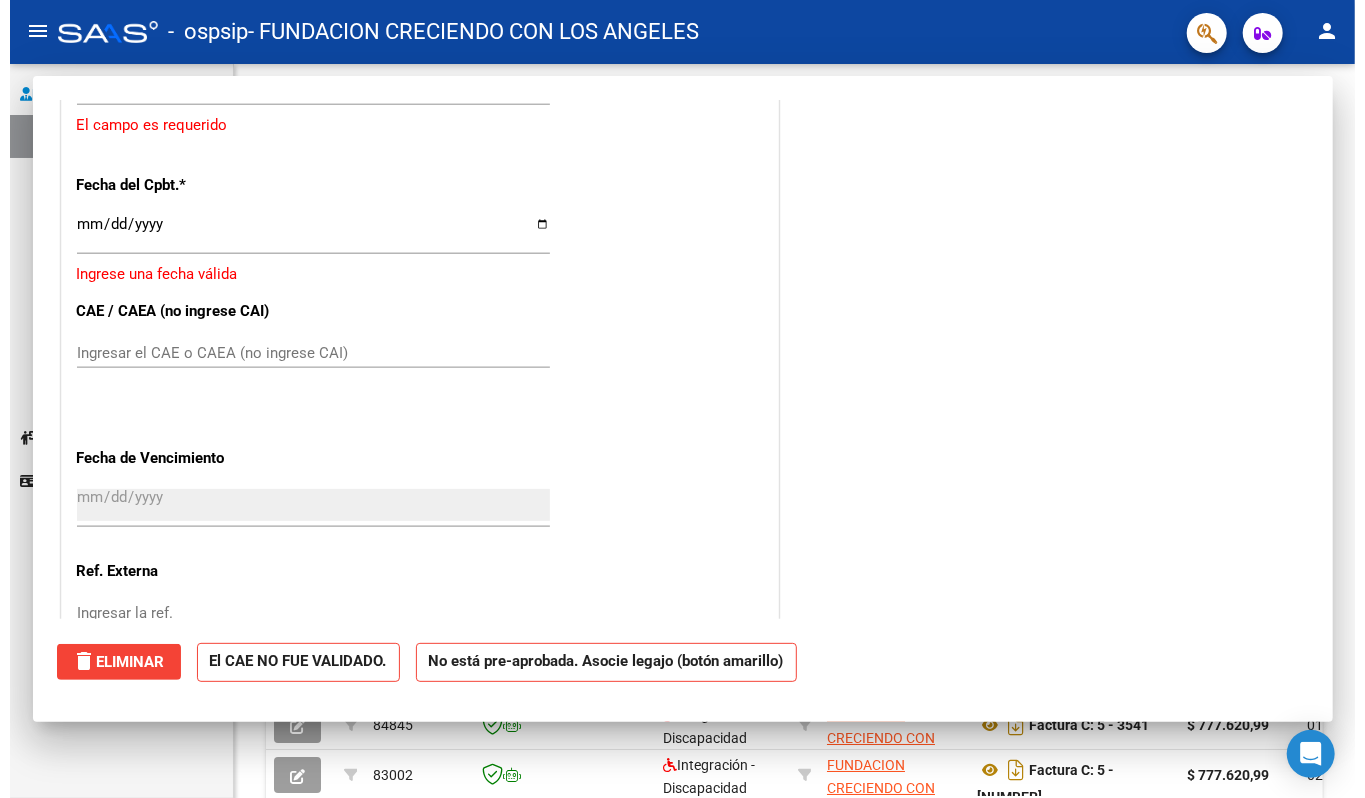 scroll, scrollTop: 0, scrollLeft: 0, axis: both 